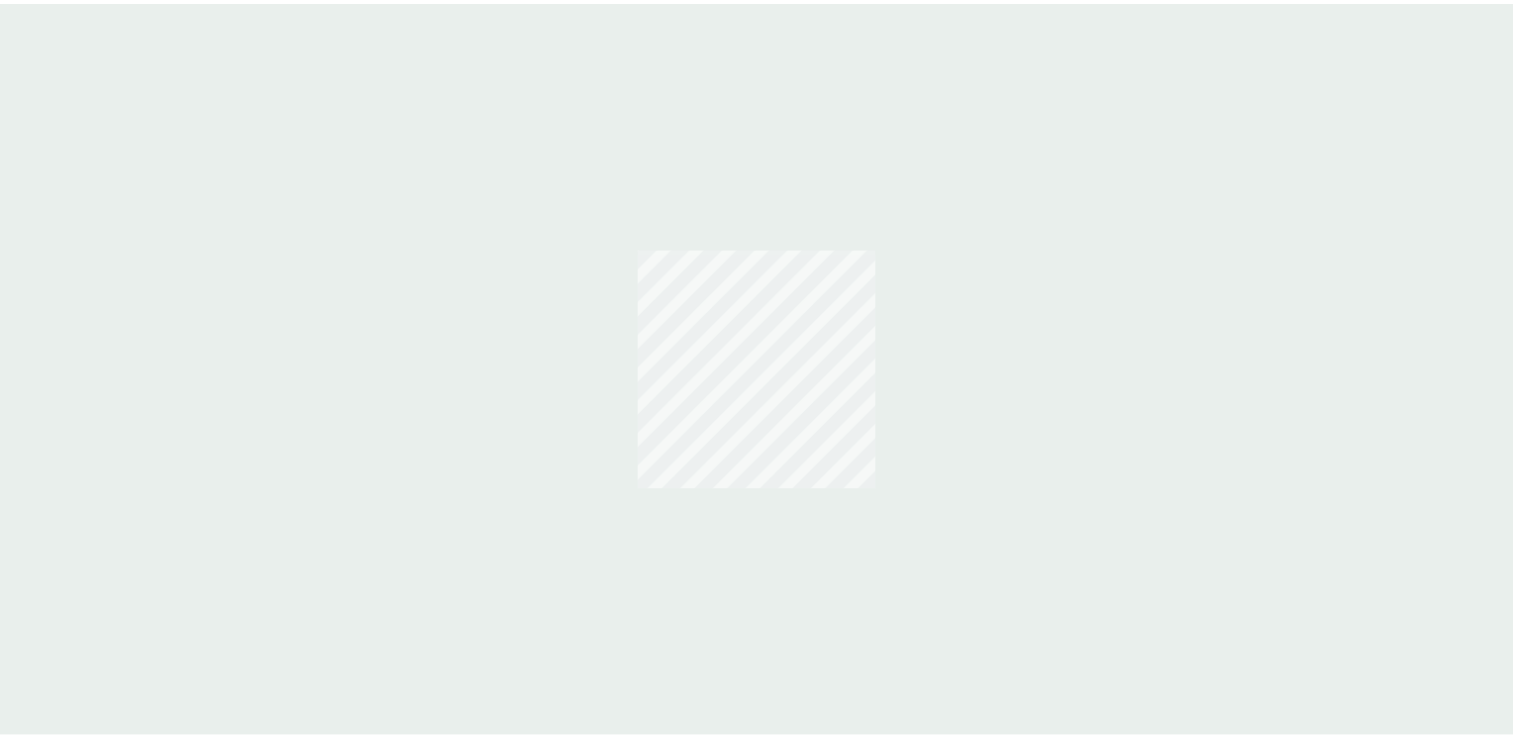 scroll, scrollTop: 0, scrollLeft: 0, axis: both 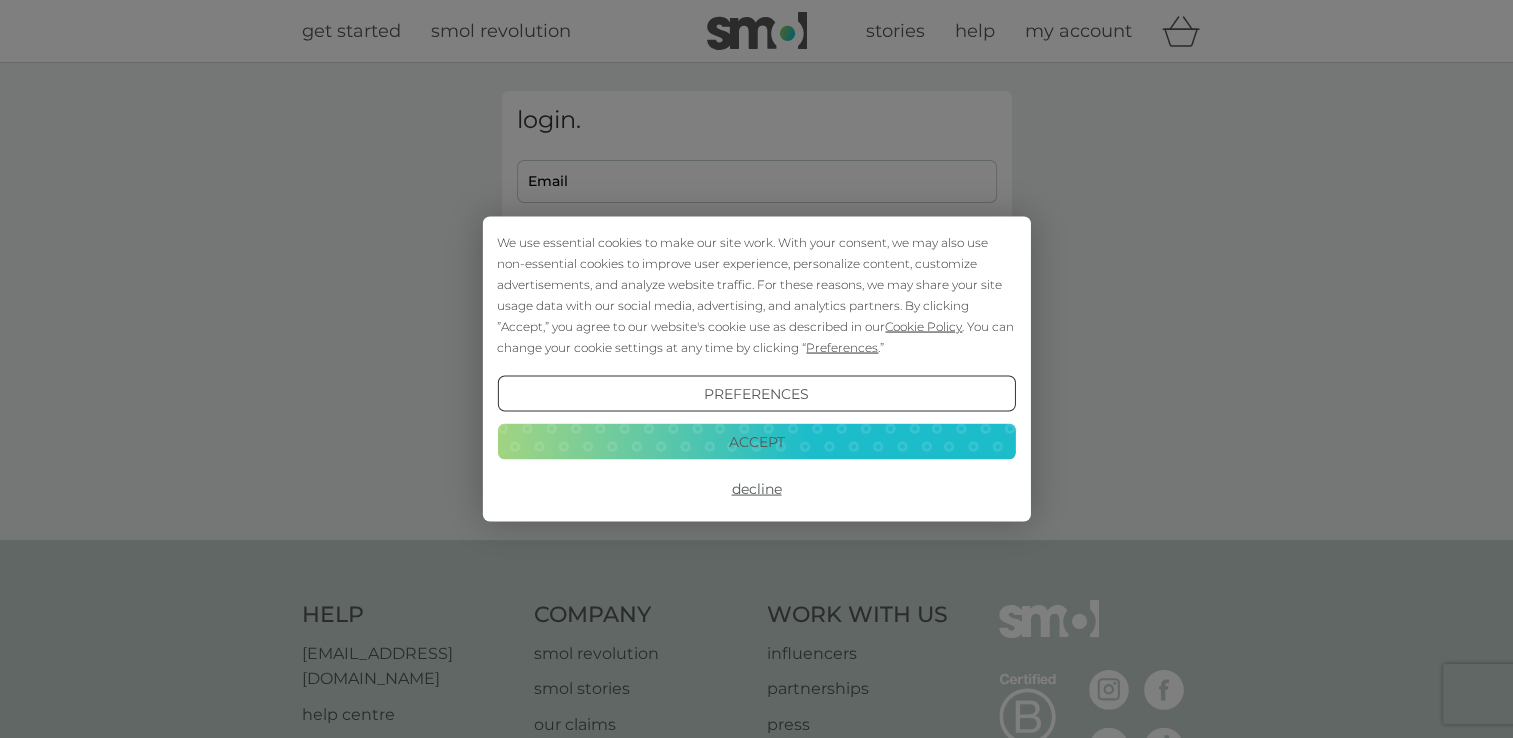 click on "Accept" at bounding box center (756, 441) 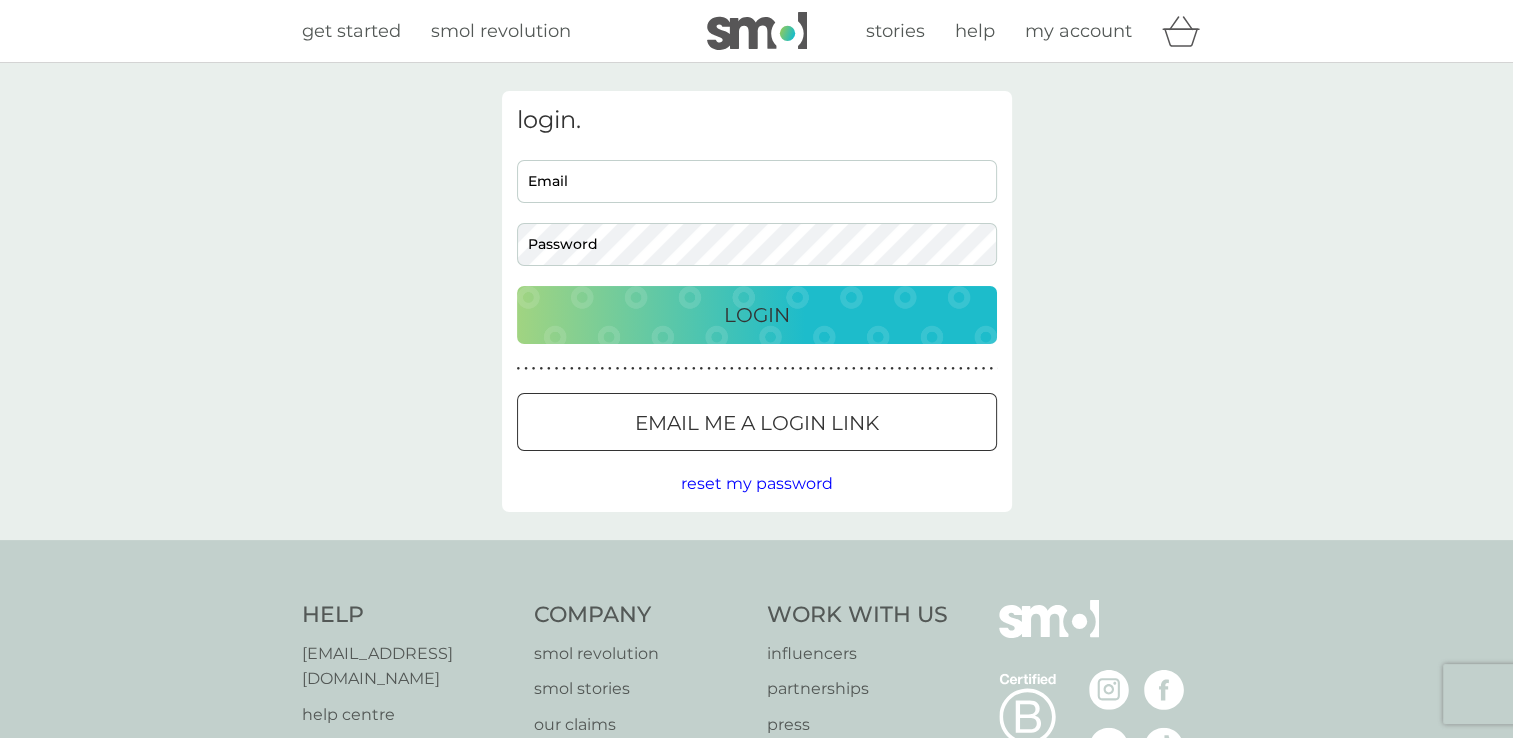scroll, scrollTop: 0, scrollLeft: 0, axis: both 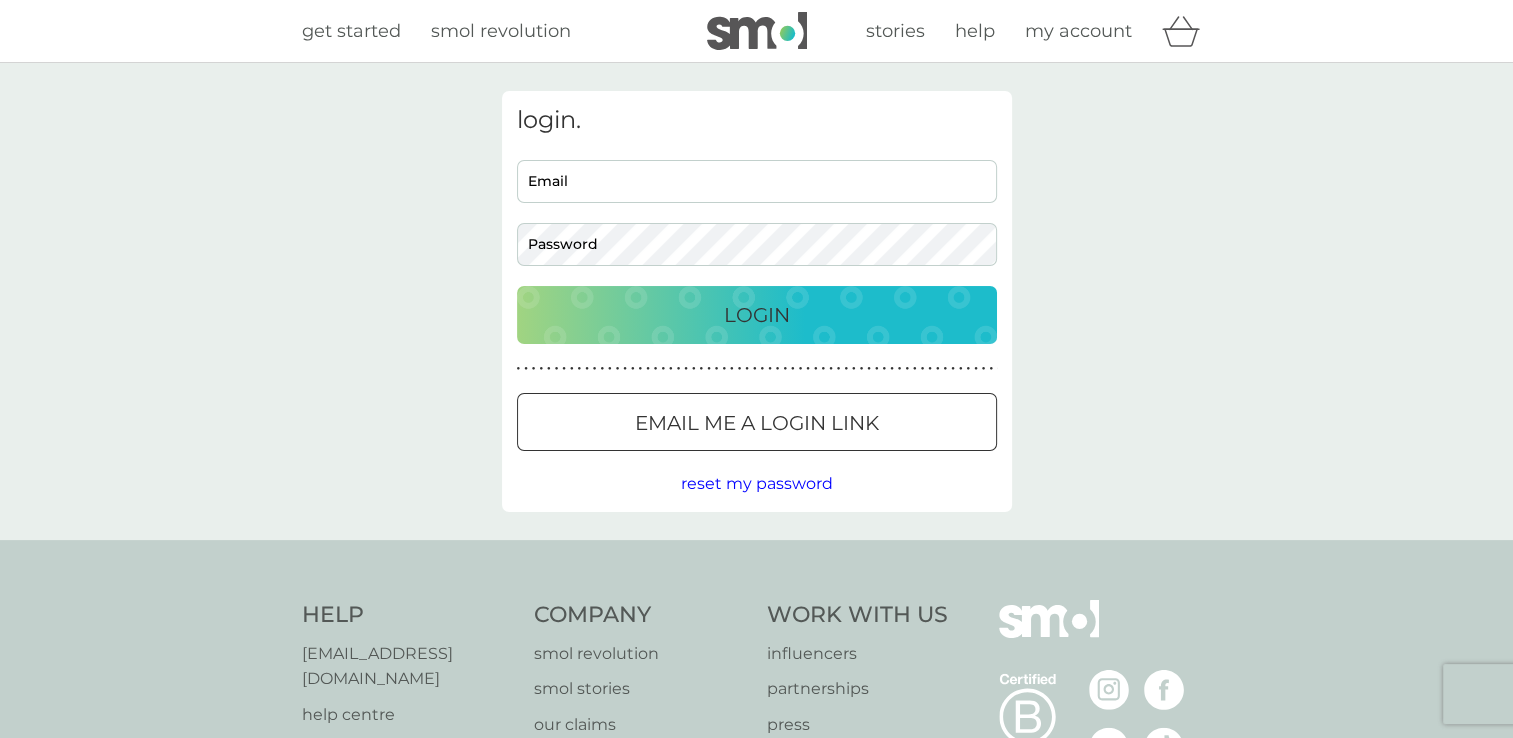 click on "Email" at bounding box center (757, 181) 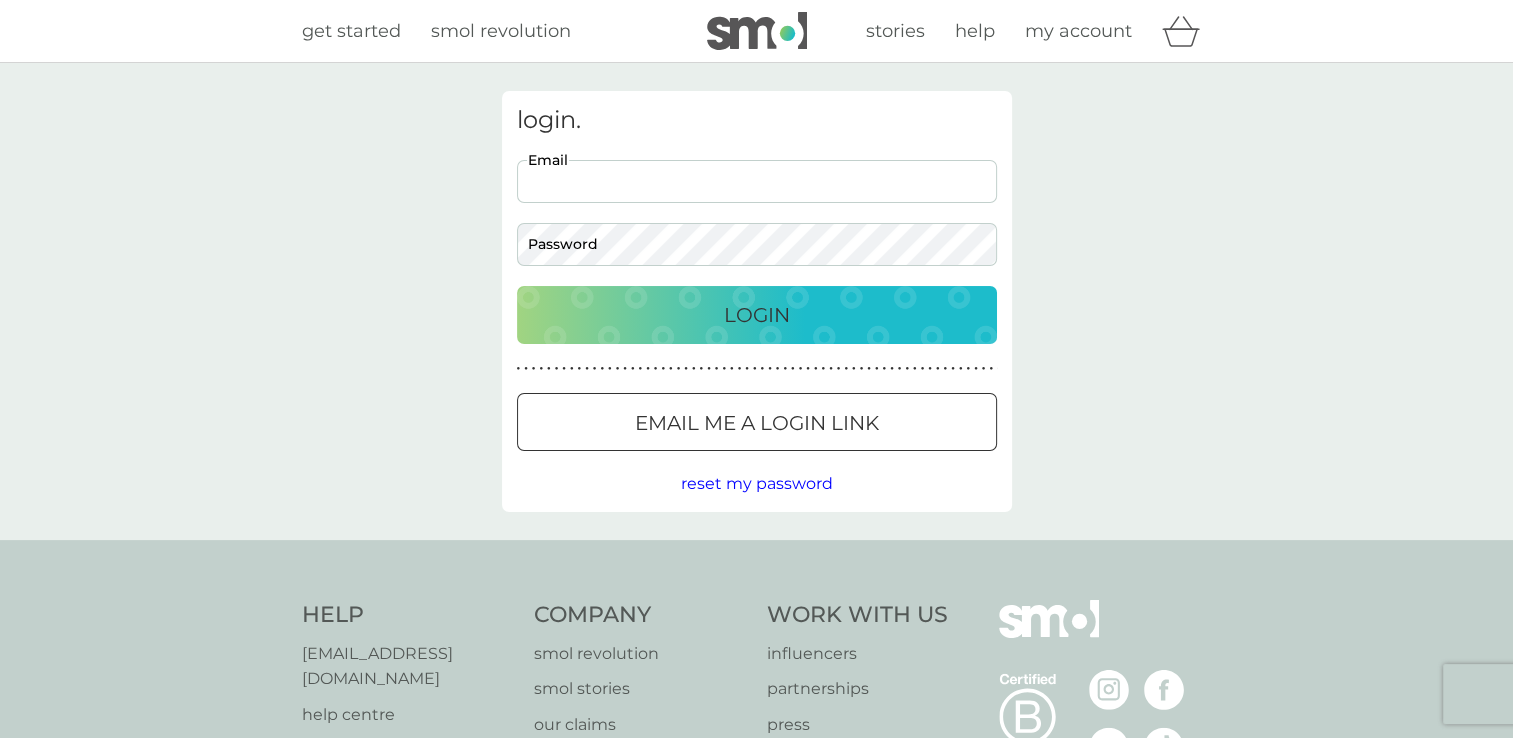 type on "[PERSON_NAME][EMAIL_ADDRESS][PERSON_NAME][DOMAIN_NAME]" 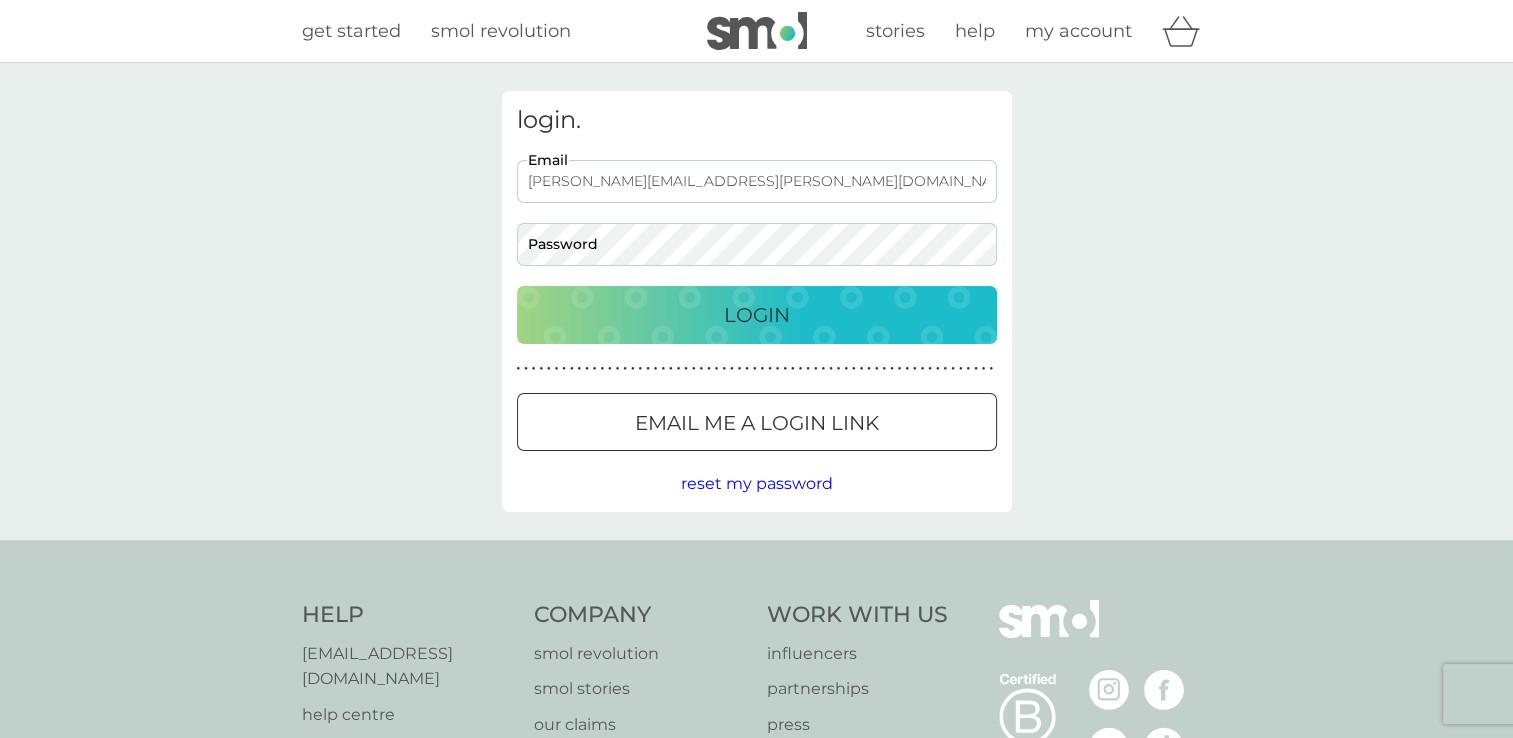 click on "reset my password" at bounding box center [757, 483] 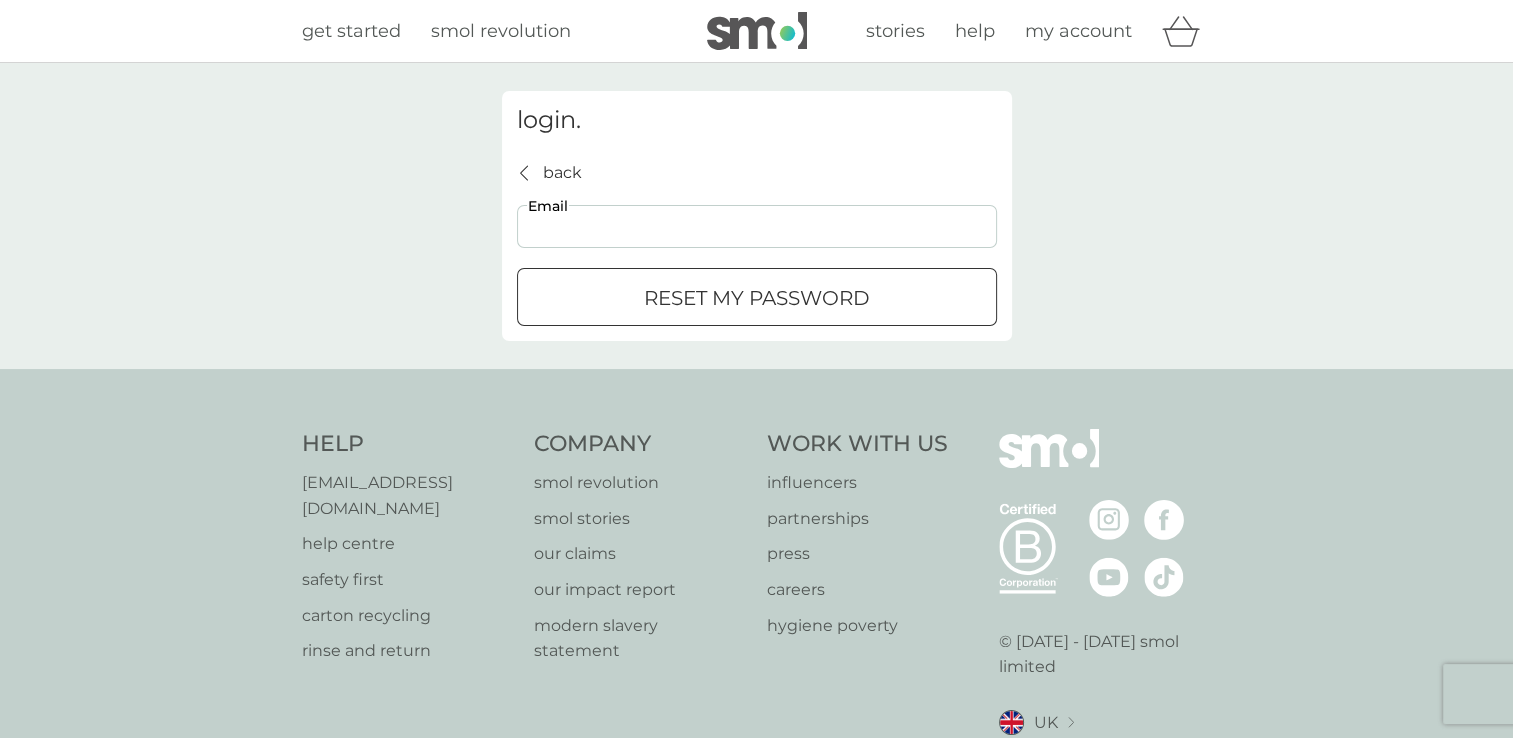 click on "Email" at bounding box center [757, 226] 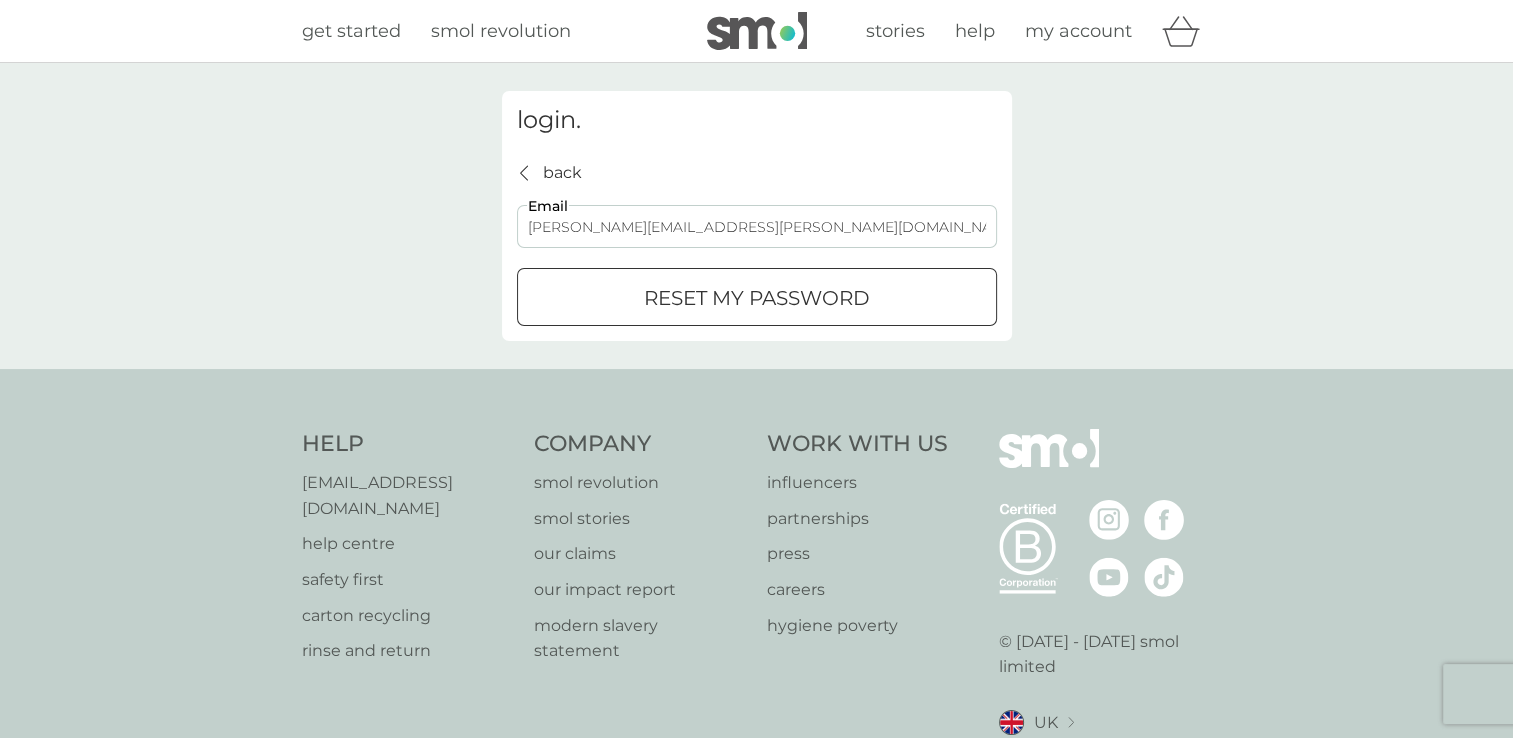 click on "reset my password" at bounding box center (757, 298) 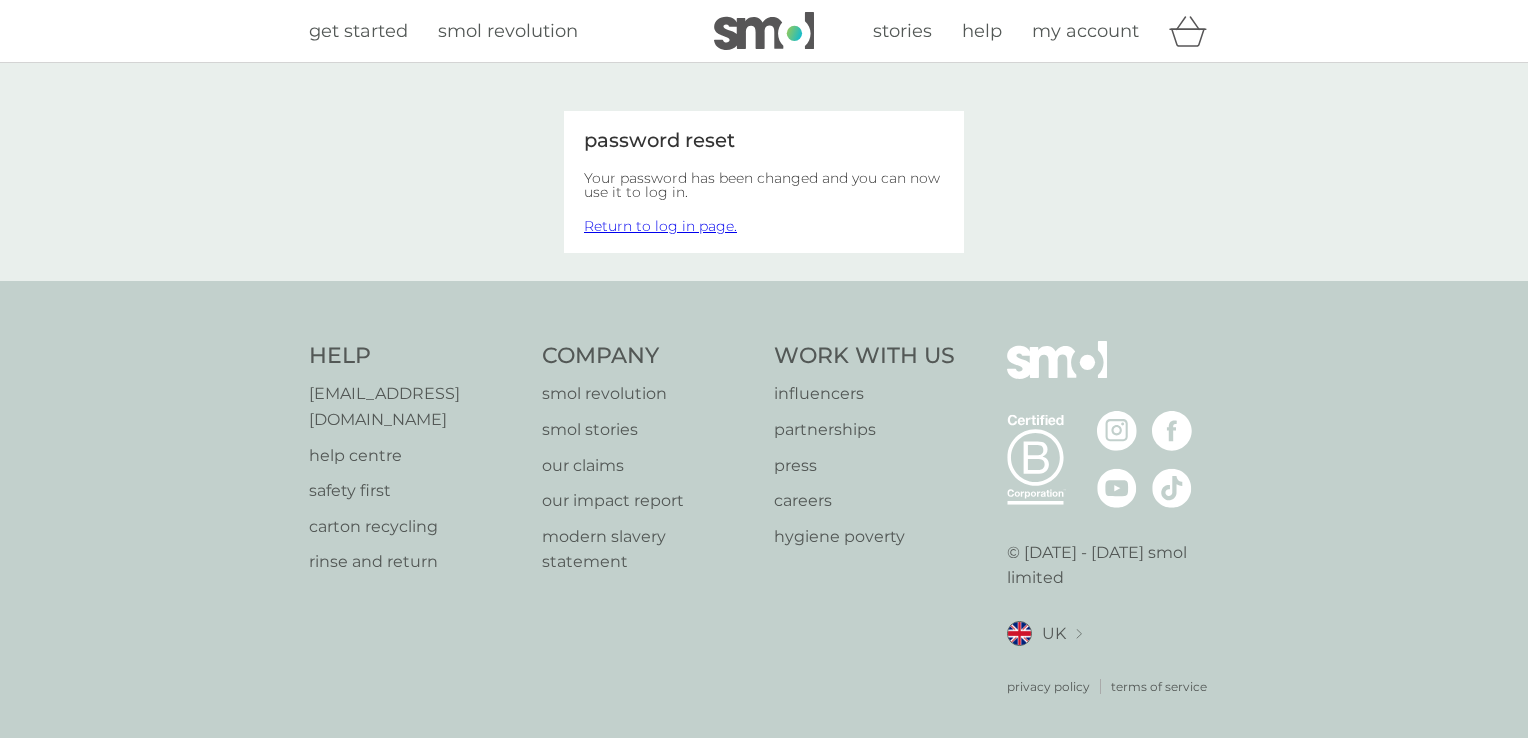 scroll, scrollTop: 0, scrollLeft: 0, axis: both 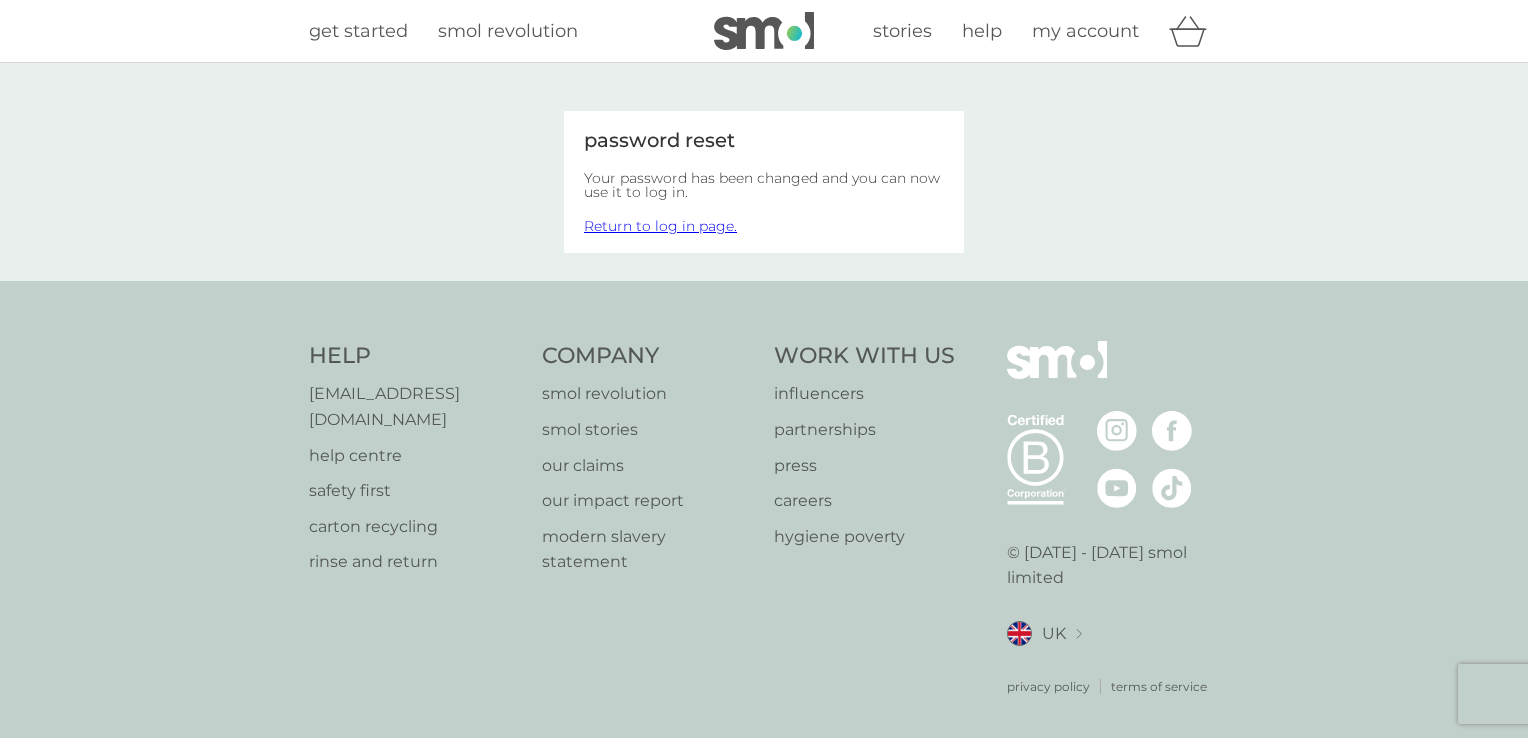 click on "Return to log in page." at bounding box center [660, 226] 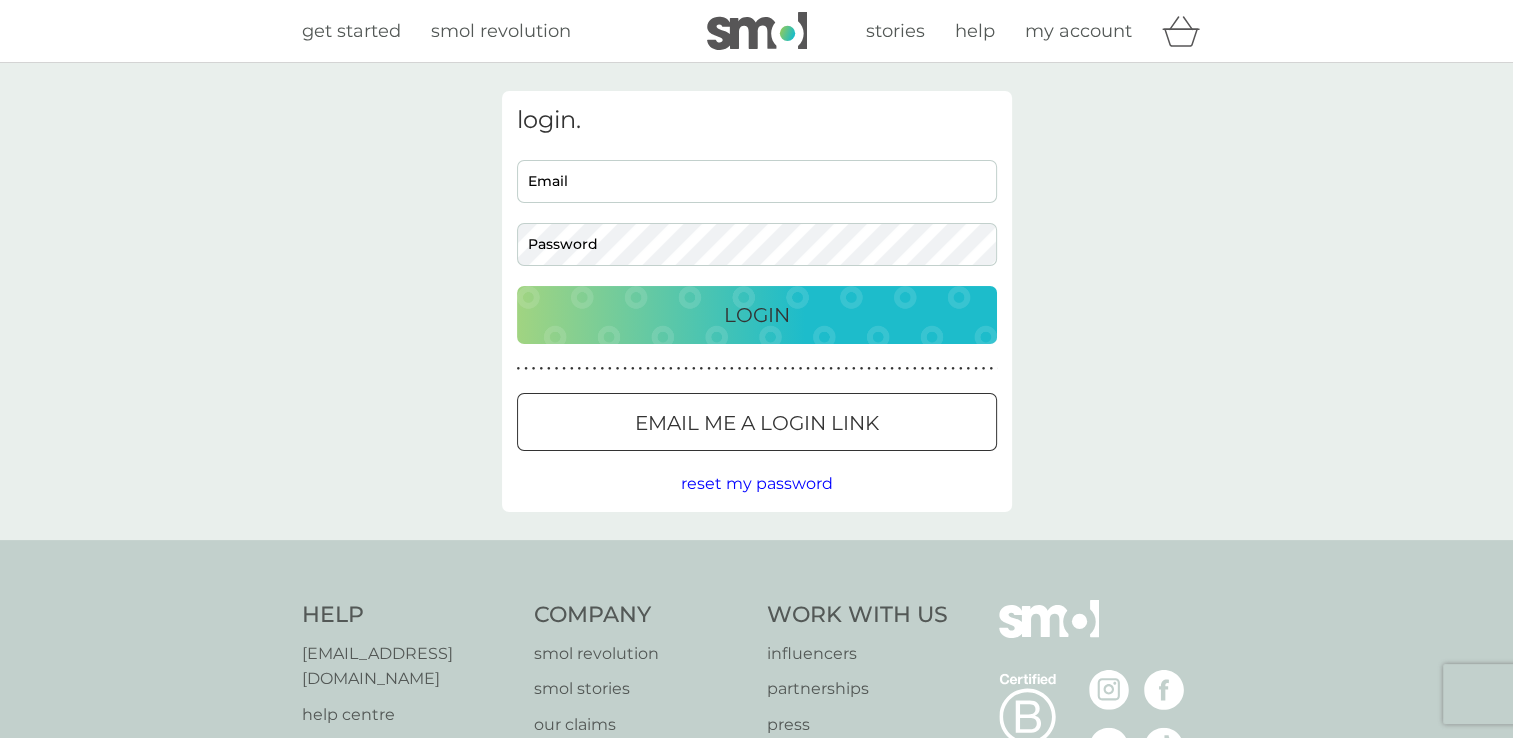 click on "Email" at bounding box center (757, 181) 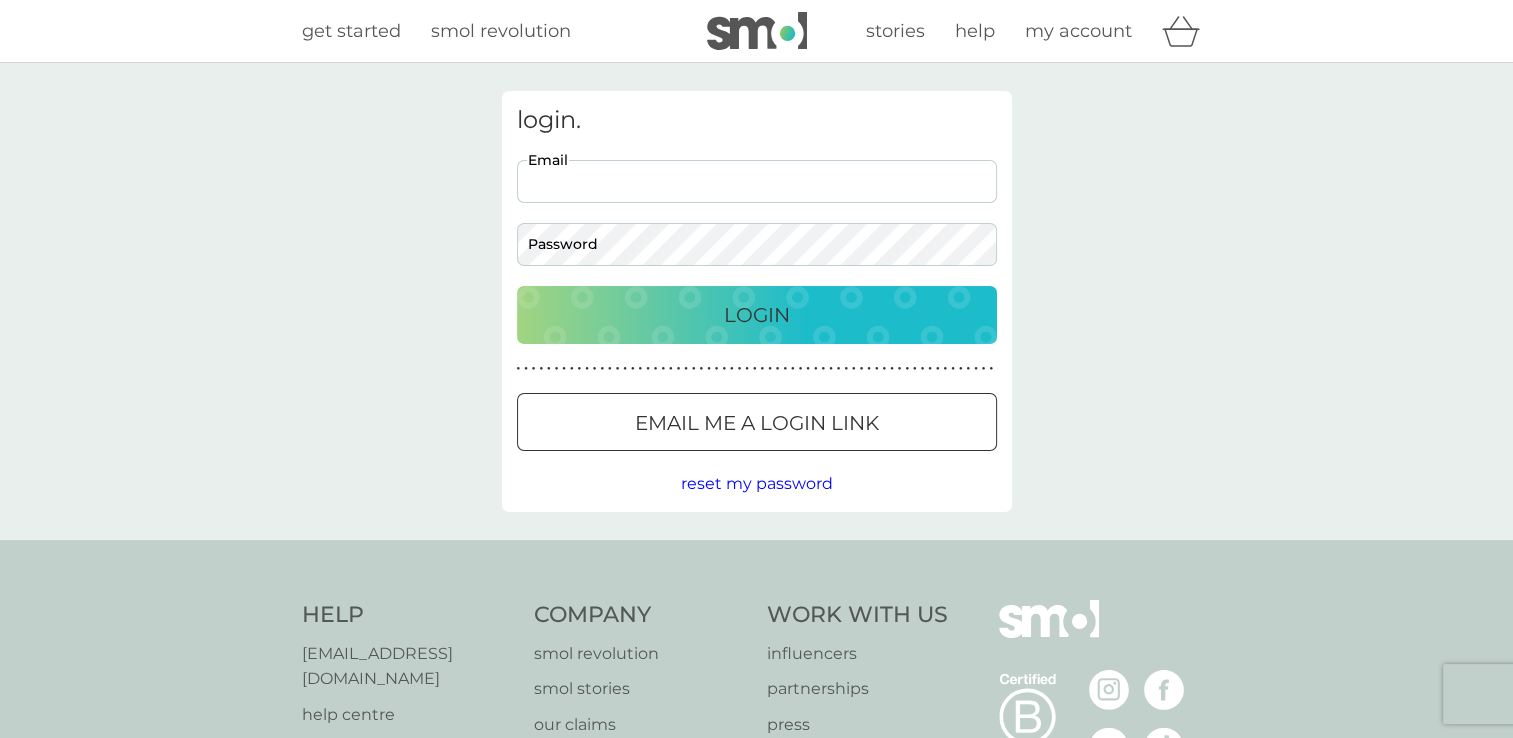 type on "[PERSON_NAME][EMAIL_ADDRESS][PERSON_NAME][DOMAIN_NAME]" 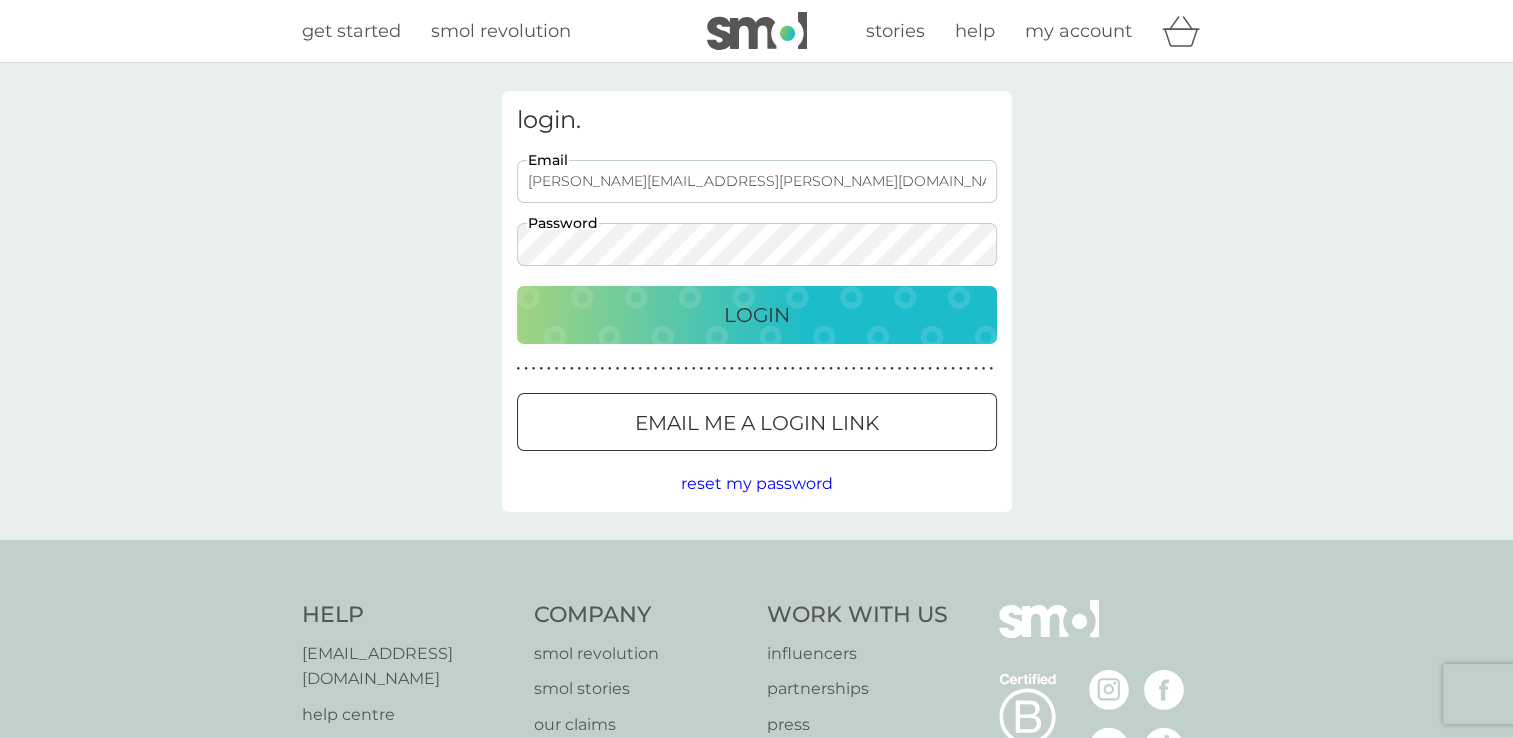 click on "Login" at bounding box center (757, 315) 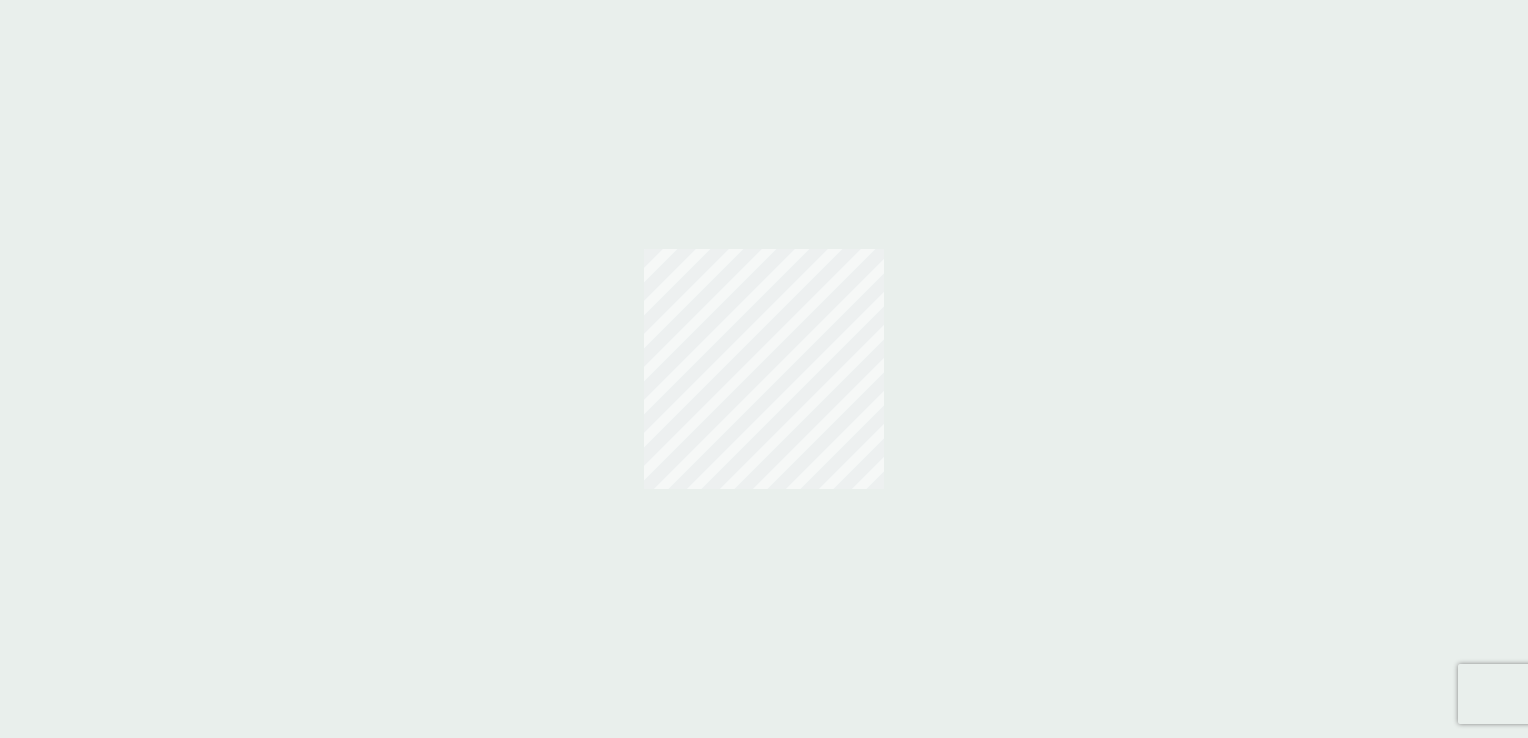 scroll, scrollTop: 0, scrollLeft: 0, axis: both 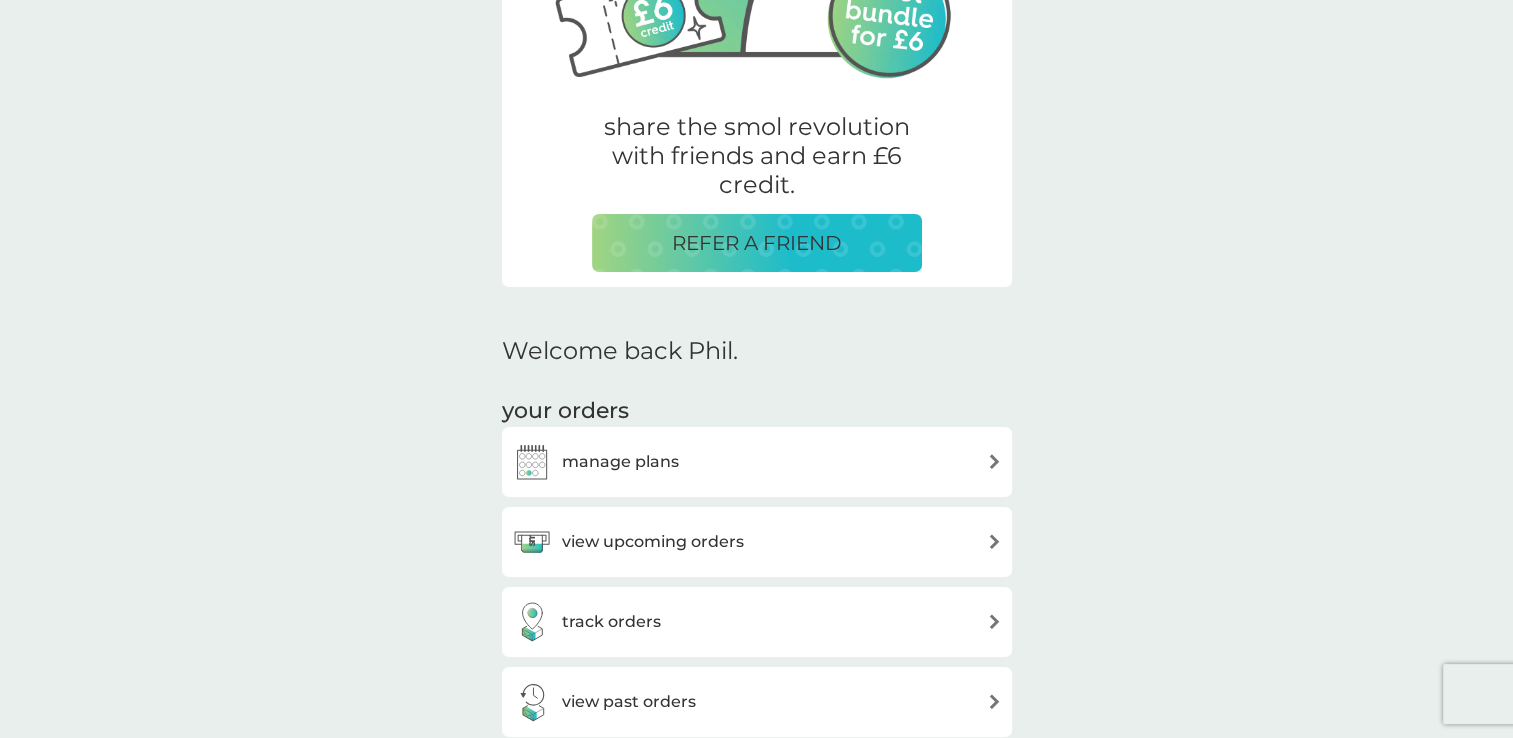 click on "manage plans" at bounding box center (757, 462) 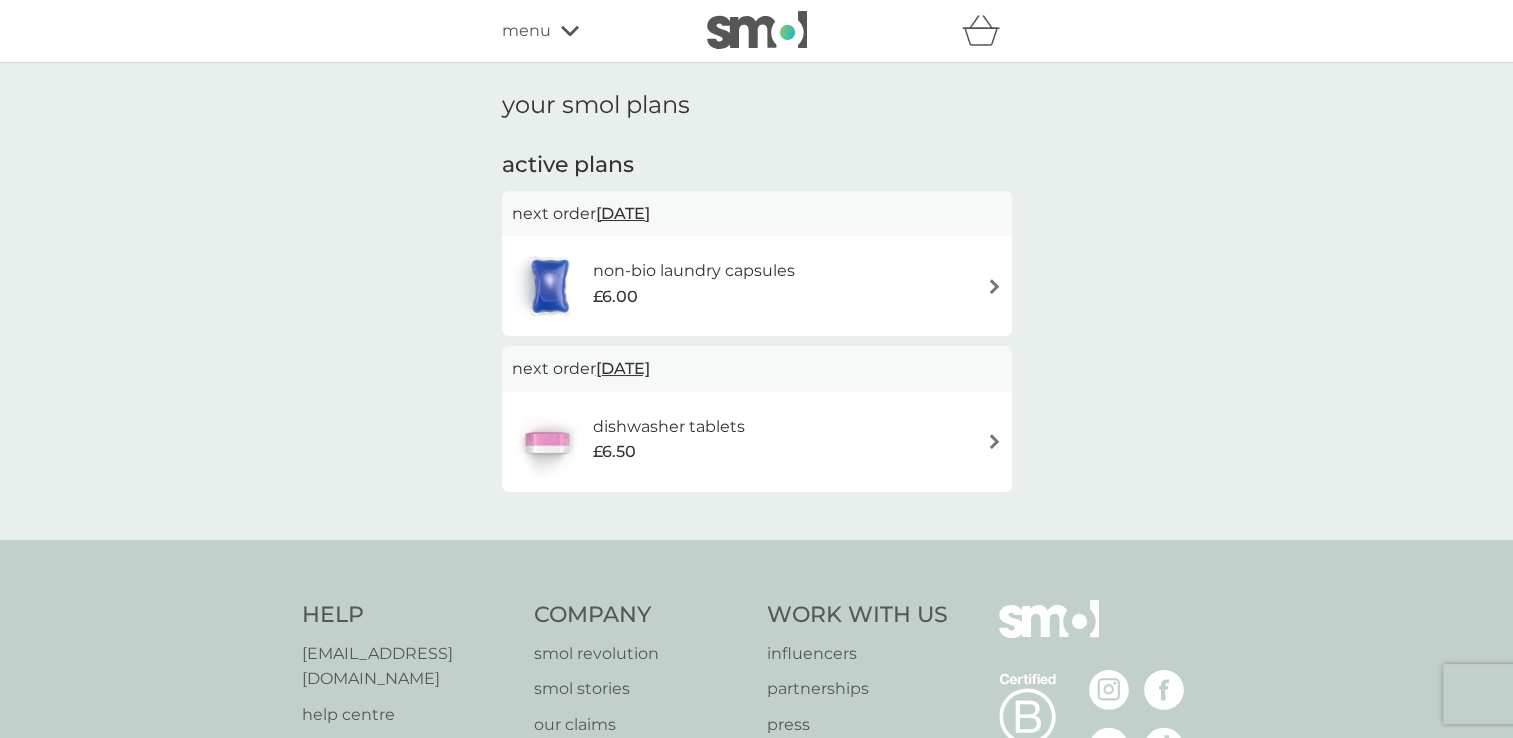 click at bounding box center (994, 286) 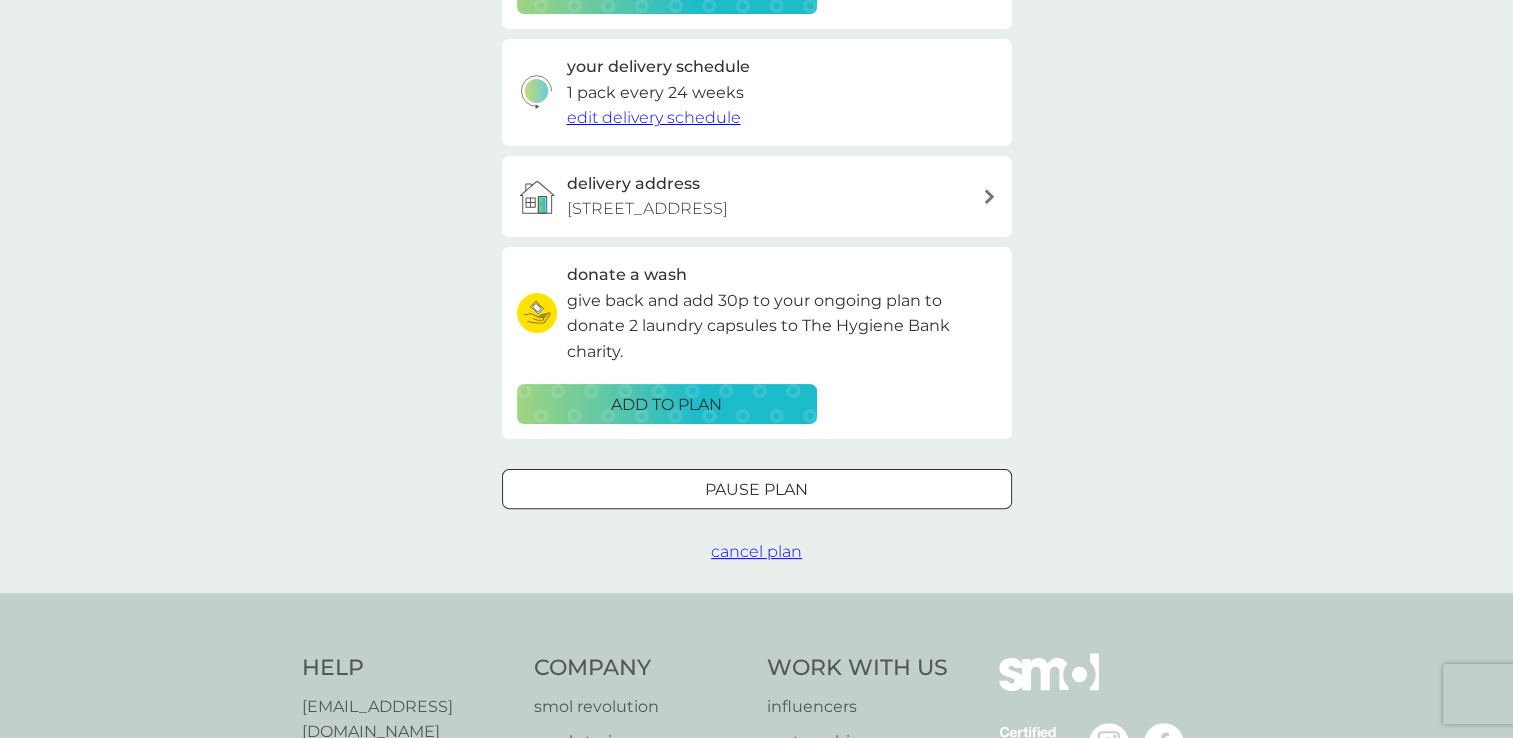 scroll, scrollTop: 500, scrollLeft: 0, axis: vertical 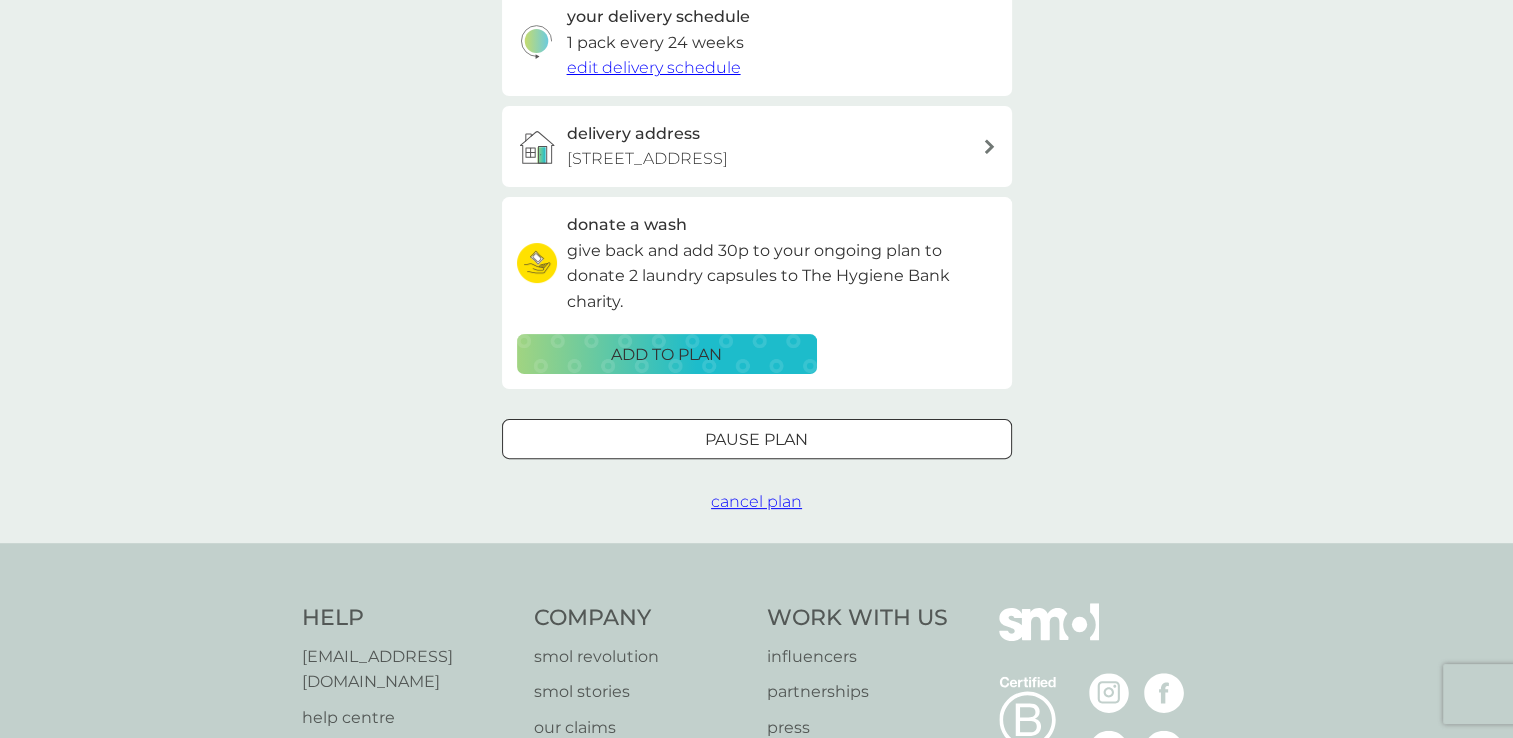 click on "cancel plan" at bounding box center (756, 501) 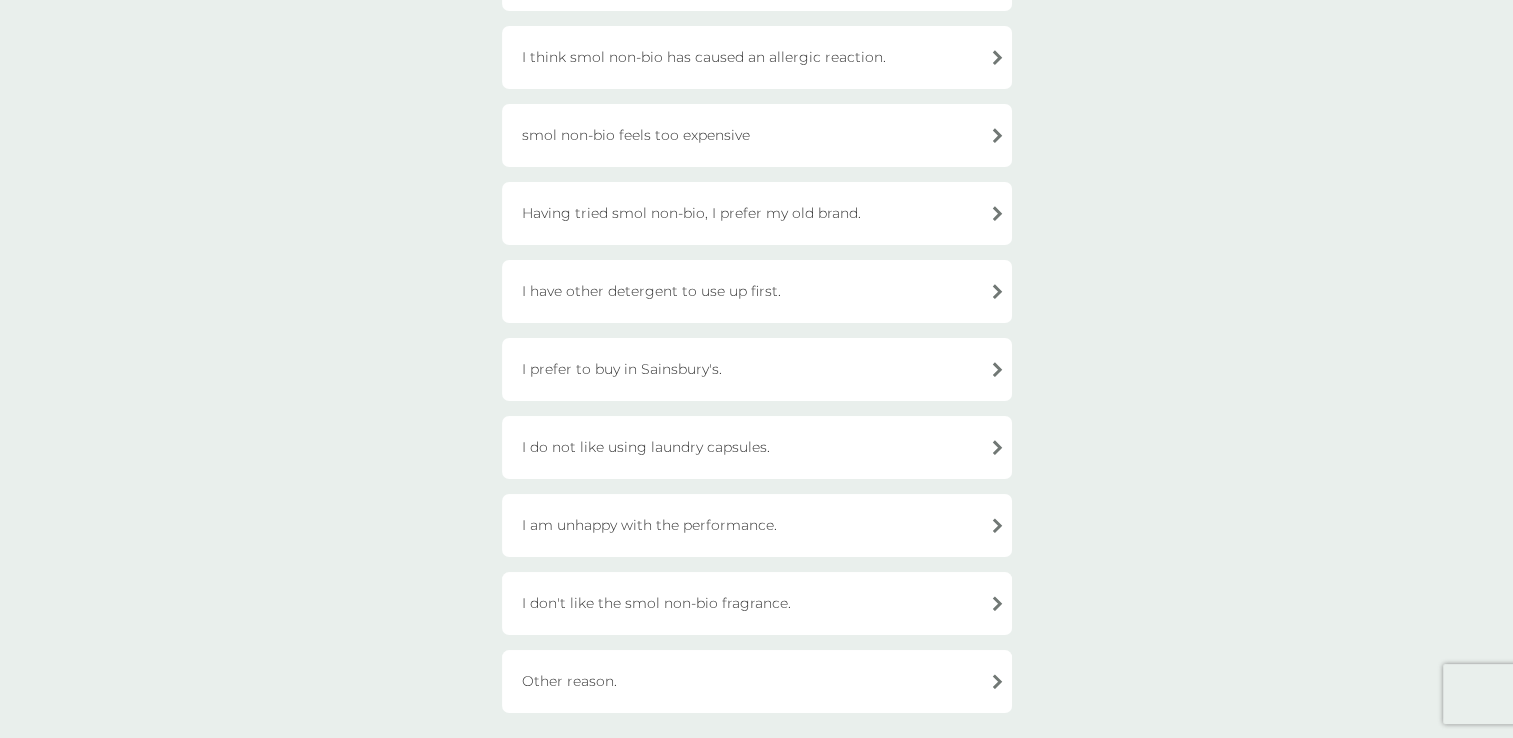 scroll, scrollTop: 500, scrollLeft: 0, axis: vertical 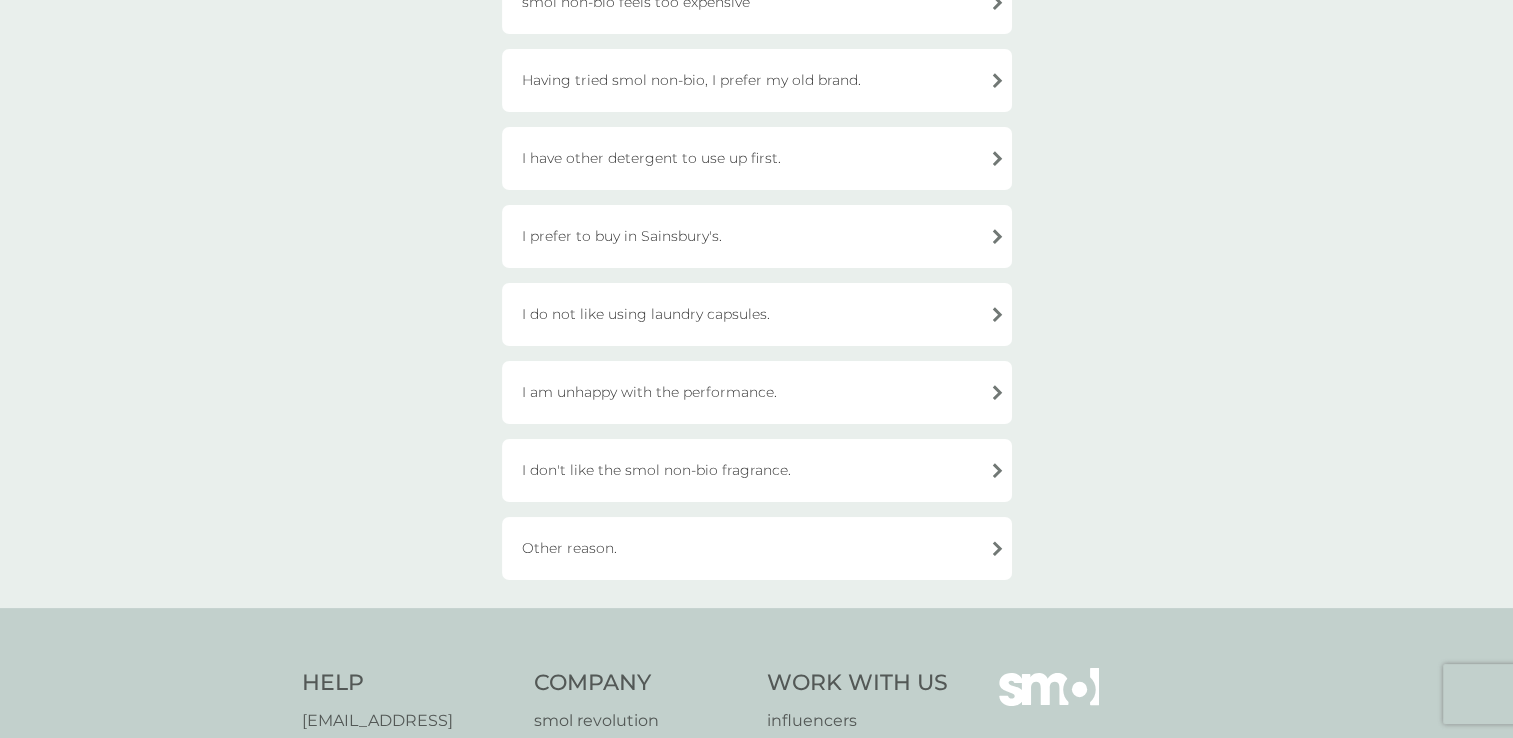 click on "Other reason." at bounding box center (757, 548) 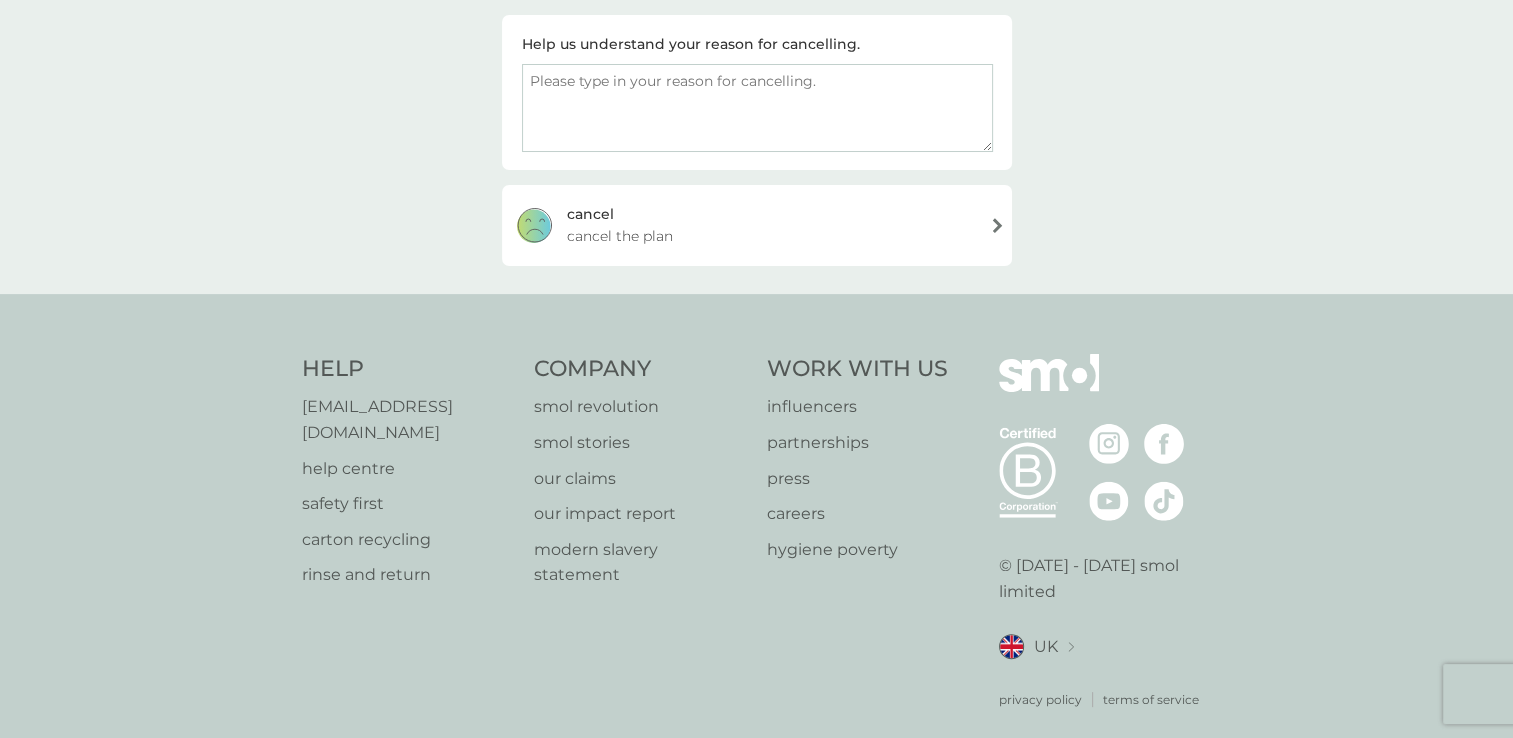 click at bounding box center [757, 108] 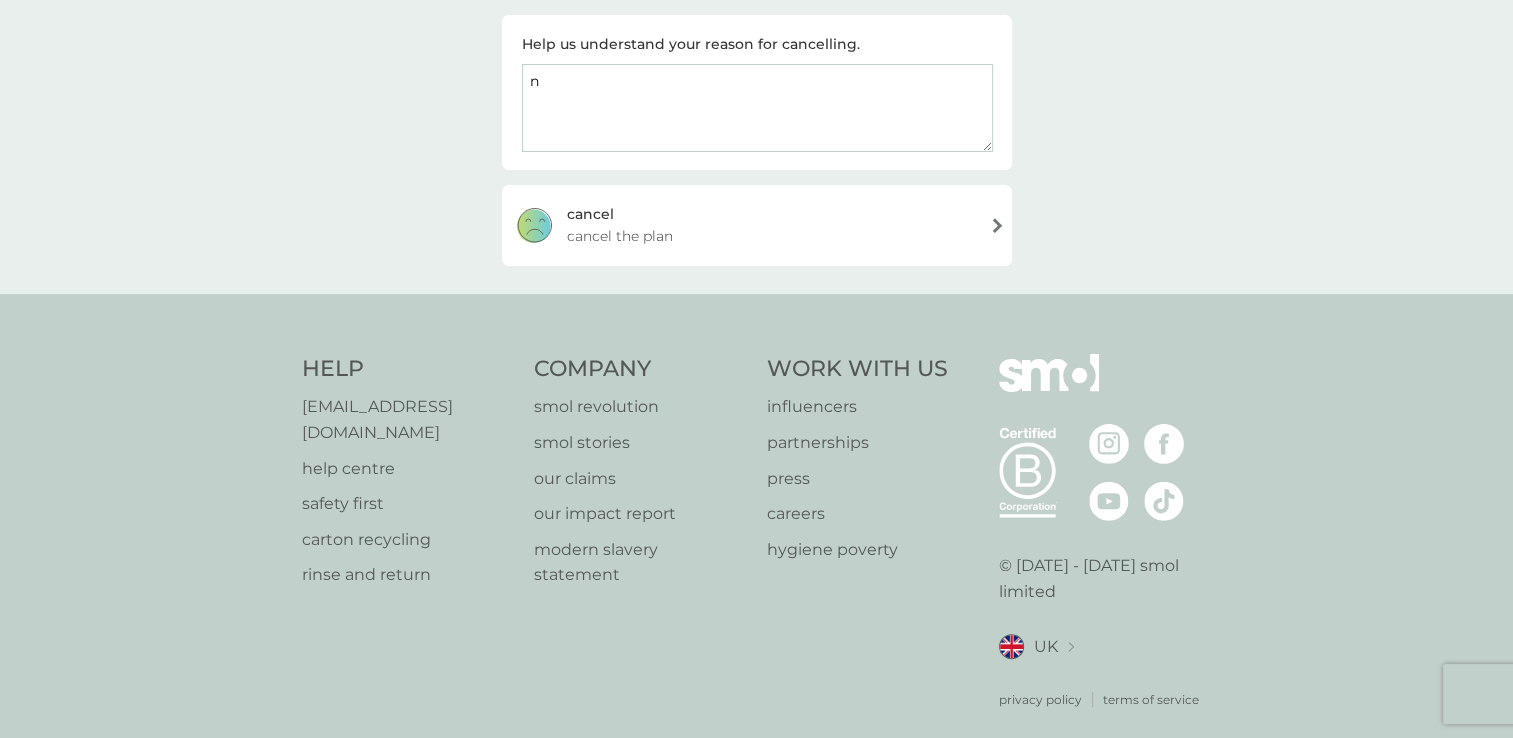 type on "n" 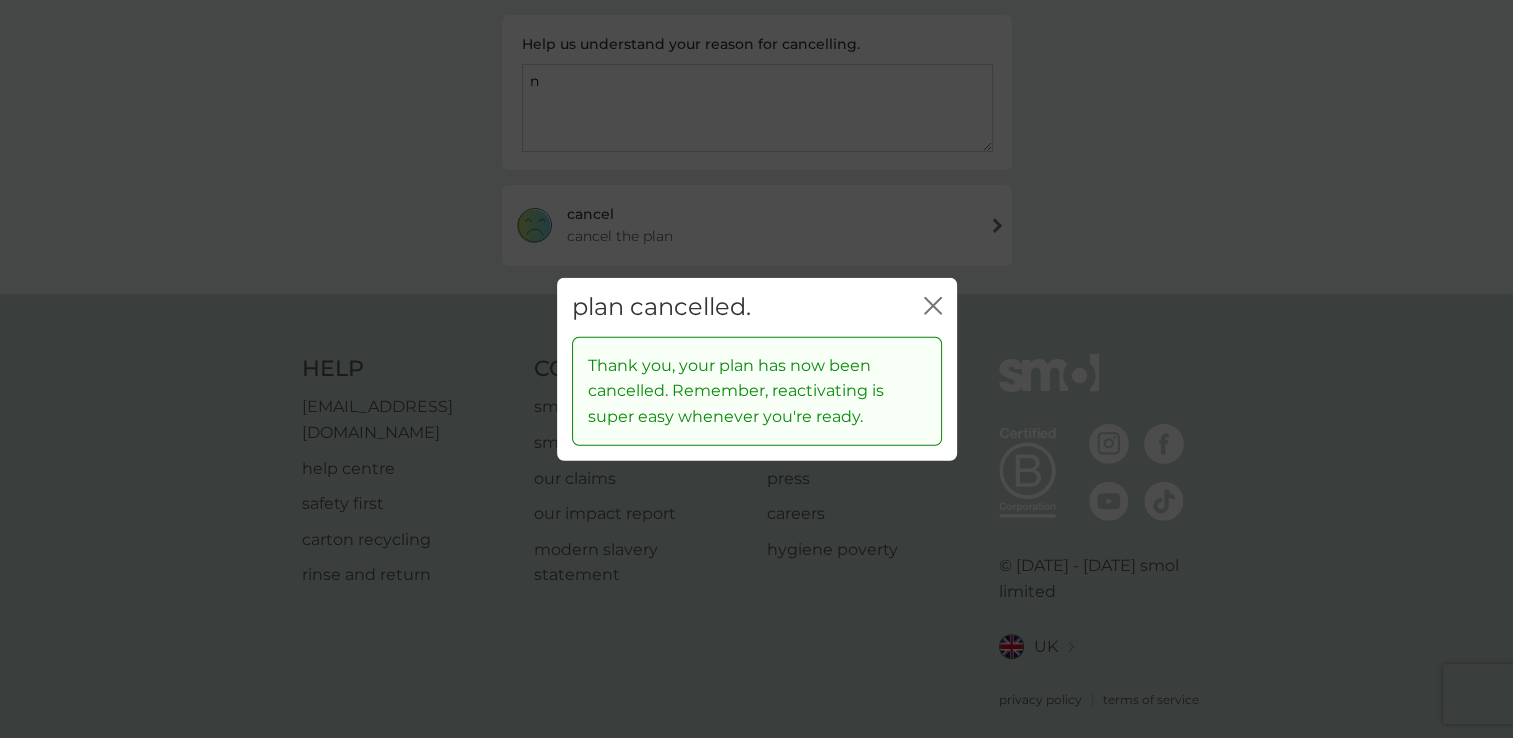 click on "plan cancelled. close Thank you, your plan has now been cancelled. Remember, reactivating is super easy whenever you're ready." at bounding box center [756, 369] 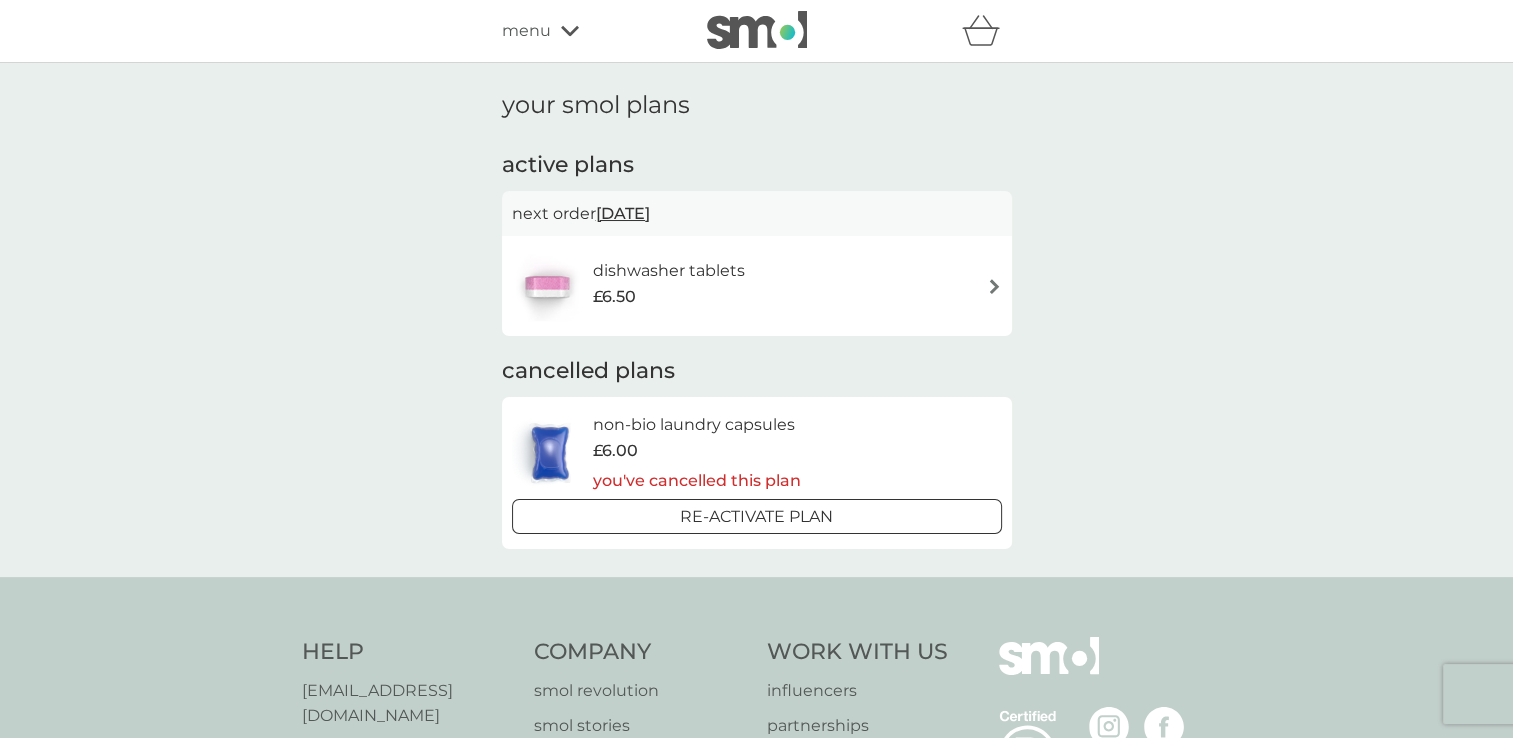 click on "dishwasher tablets £6.50" at bounding box center (757, 286) 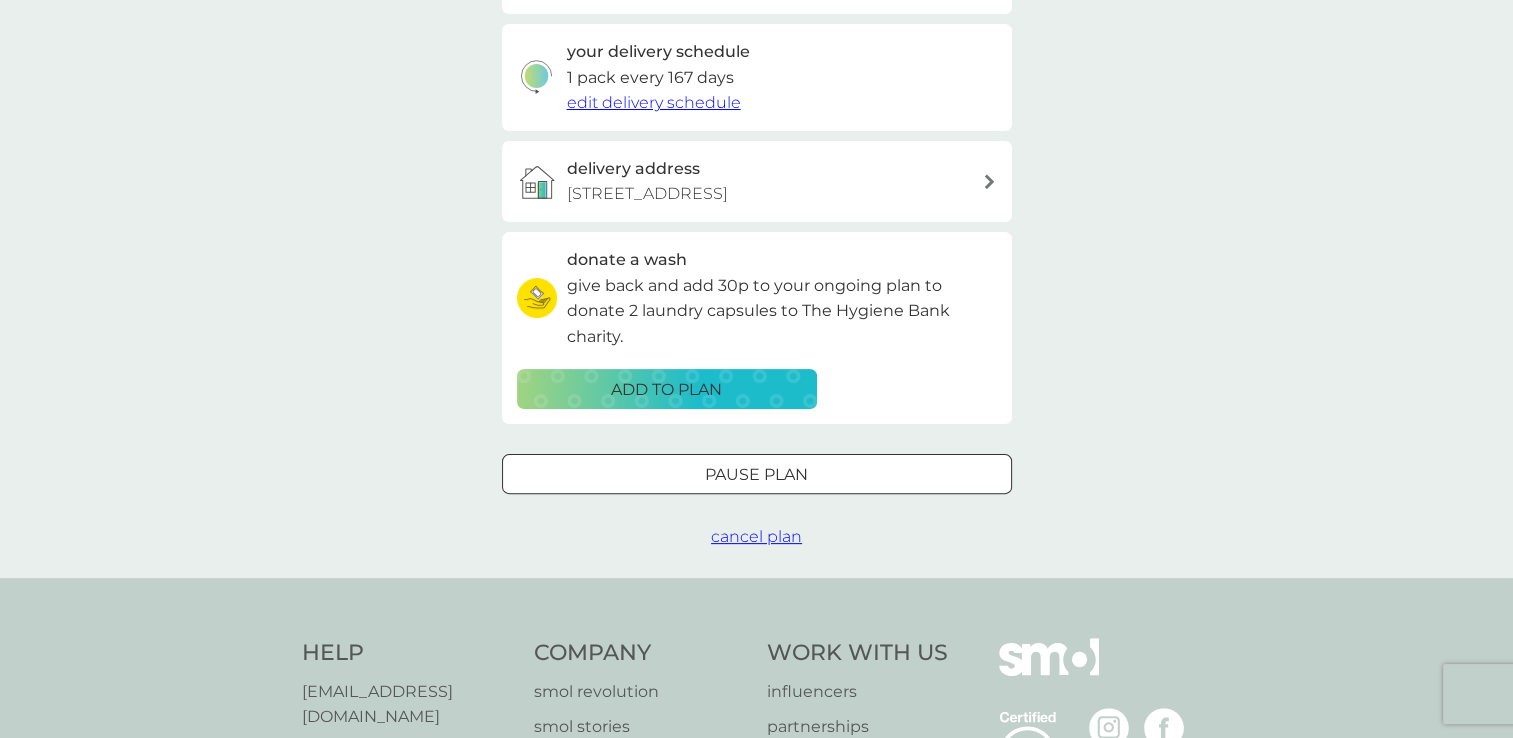 scroll, scrollTop: 500, scrollLeft: 0, axis: vertical 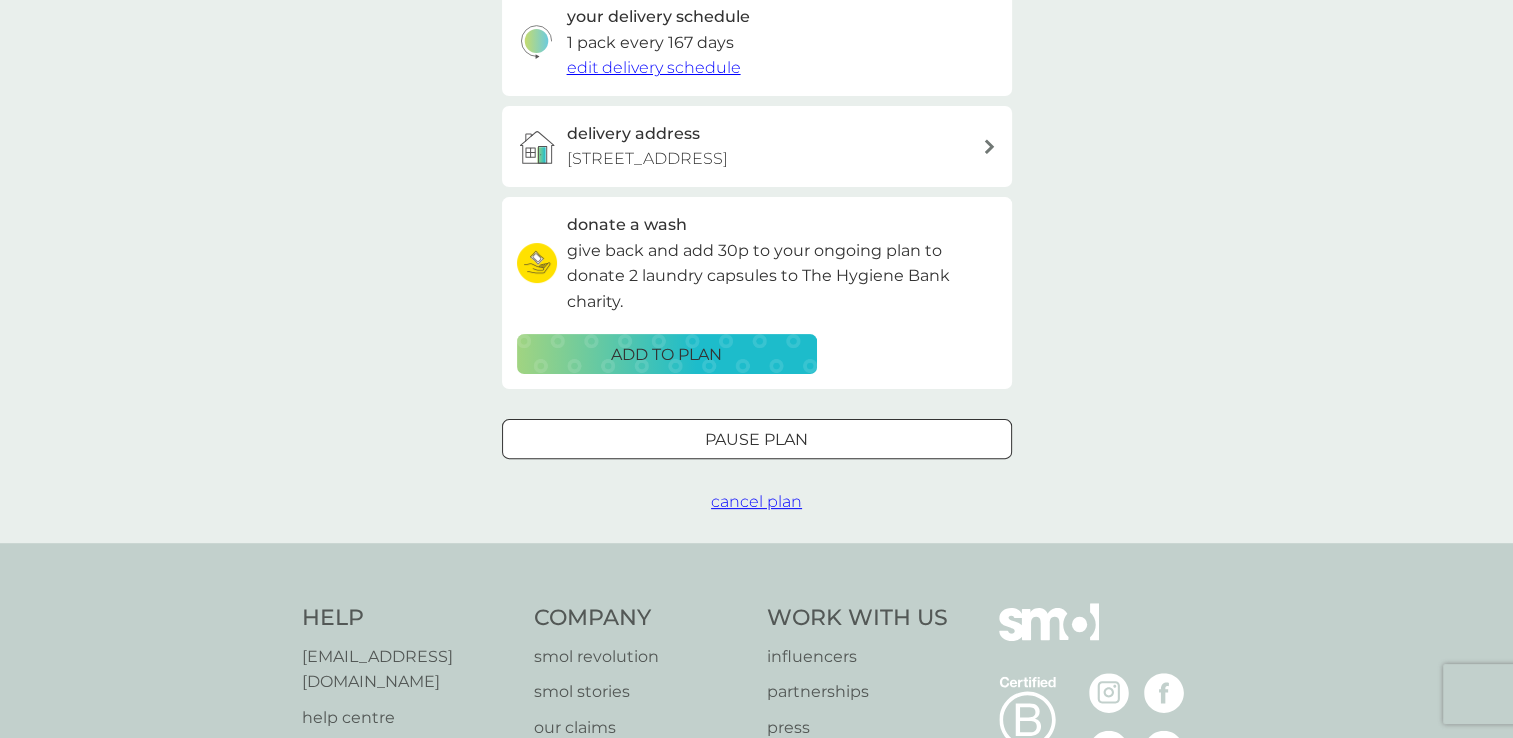 click on "cancel plan" at bounding box center [756, 501] 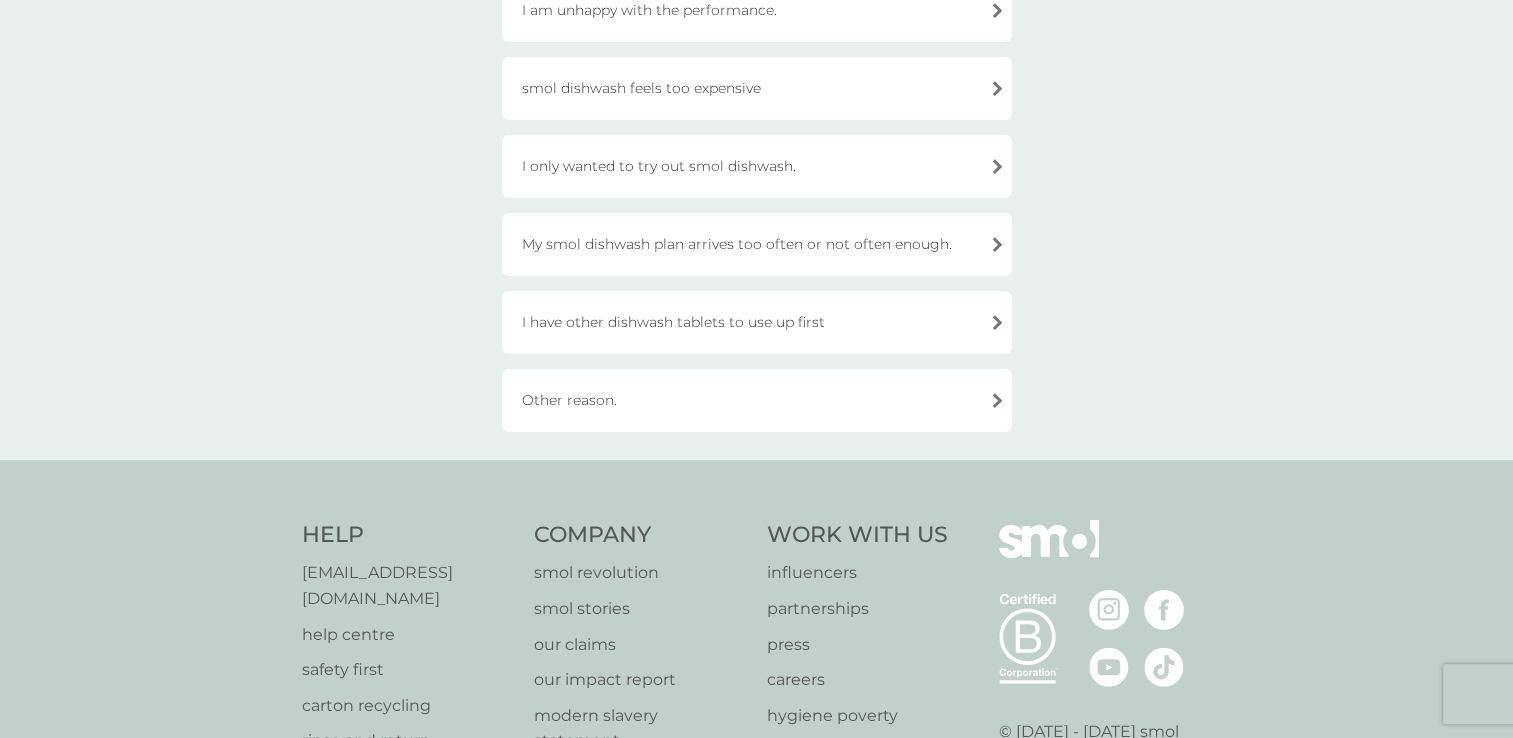 scroll, scrollTop: 500, scrollLeft: 0, axis: vertical 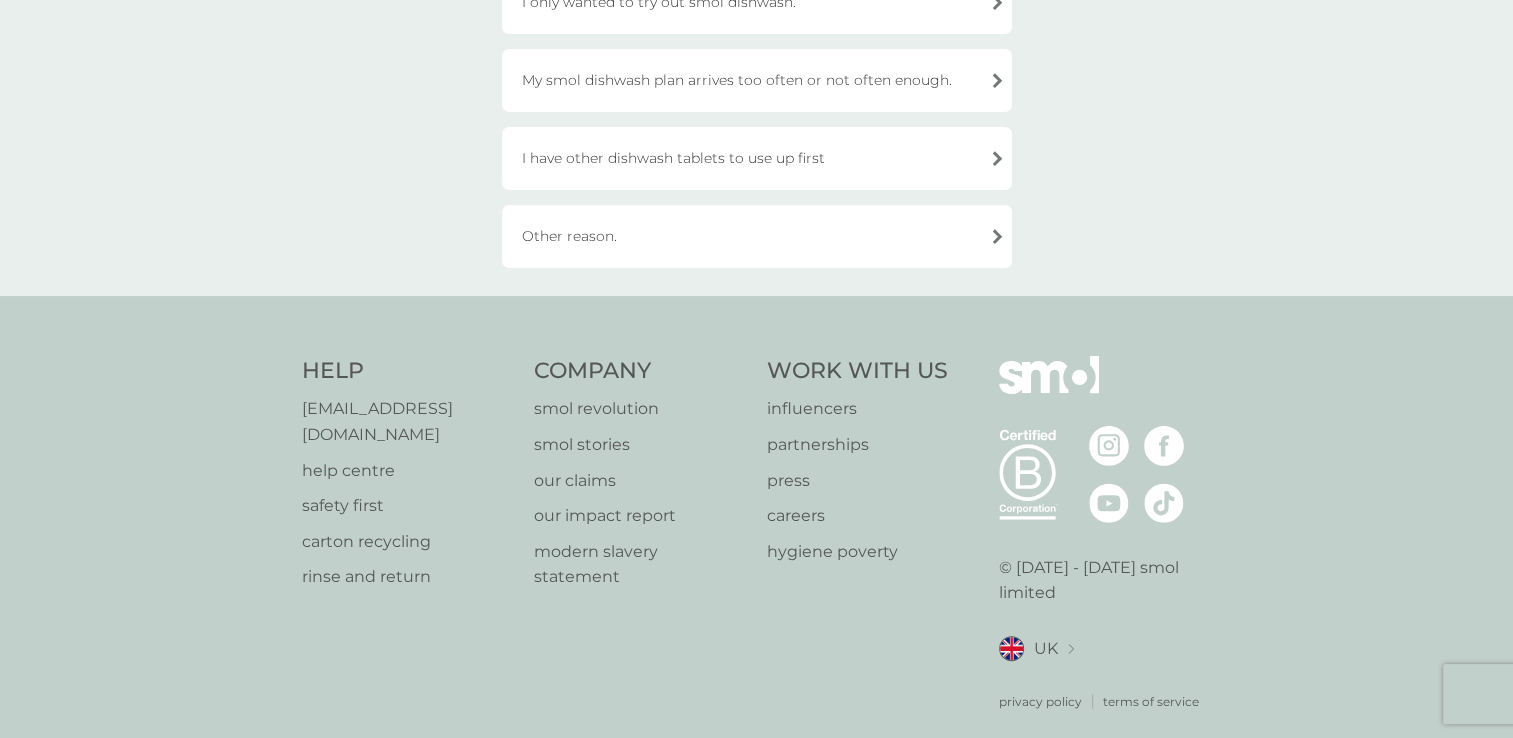 click on "Other reason." at bounding box center (757, 236) 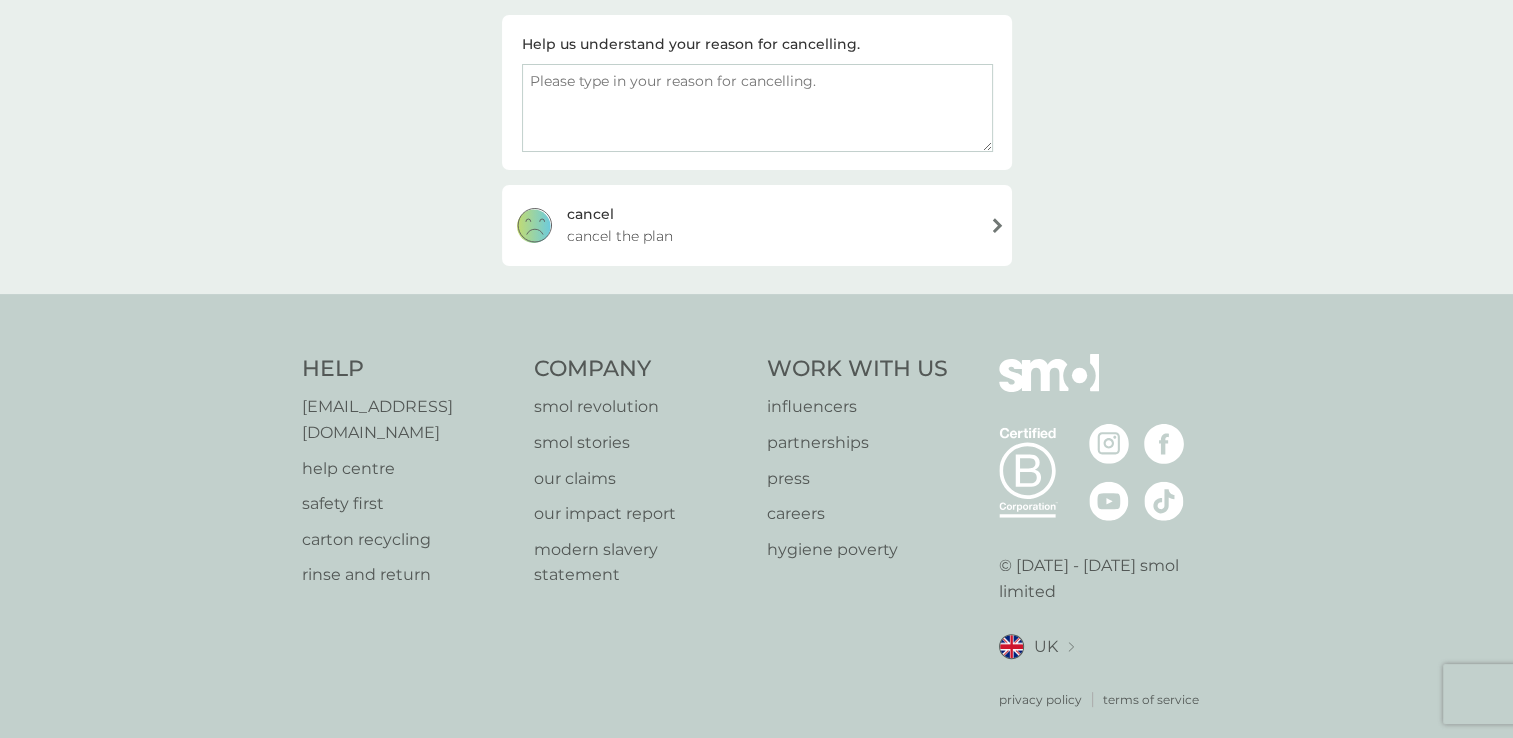 click at bounding box center [757, 108] 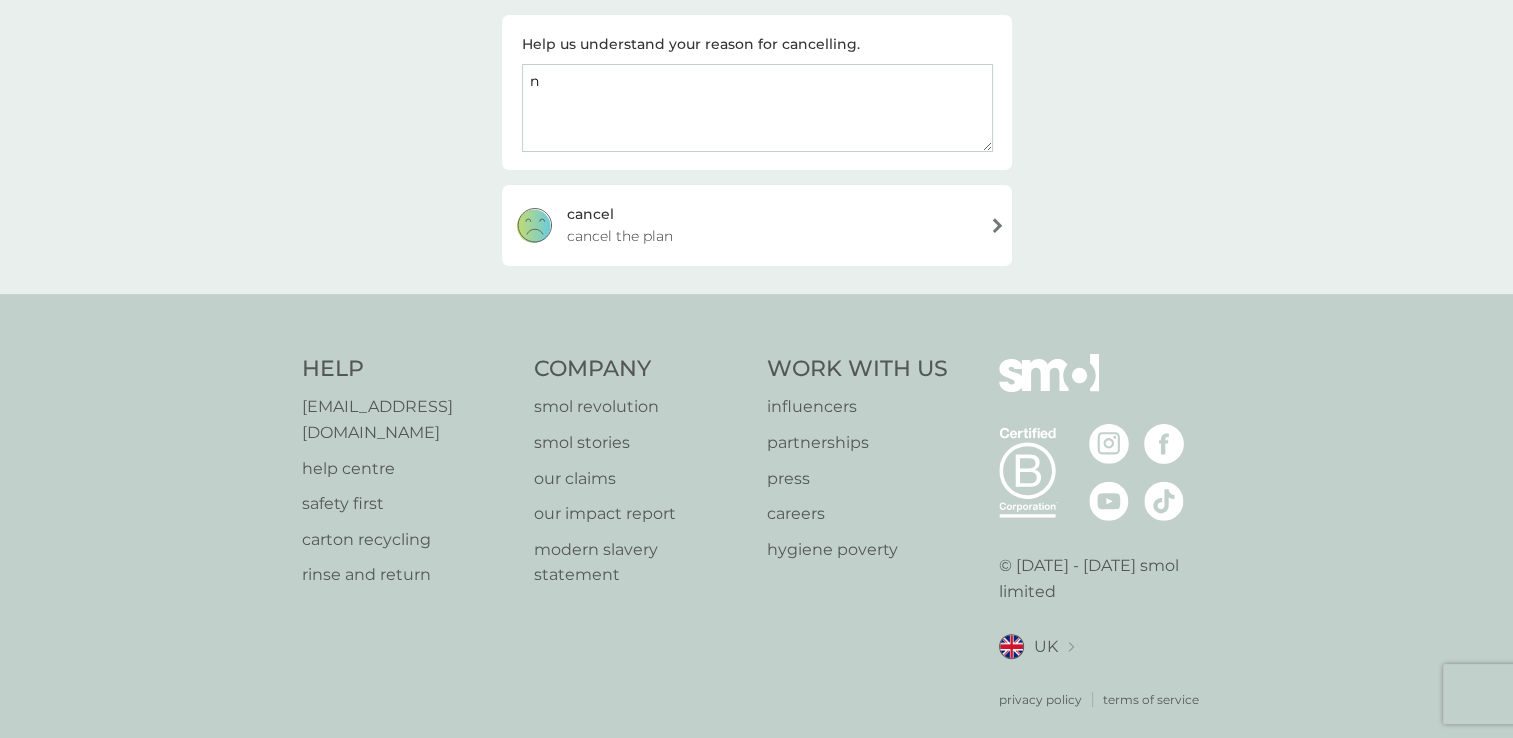 type on "n" 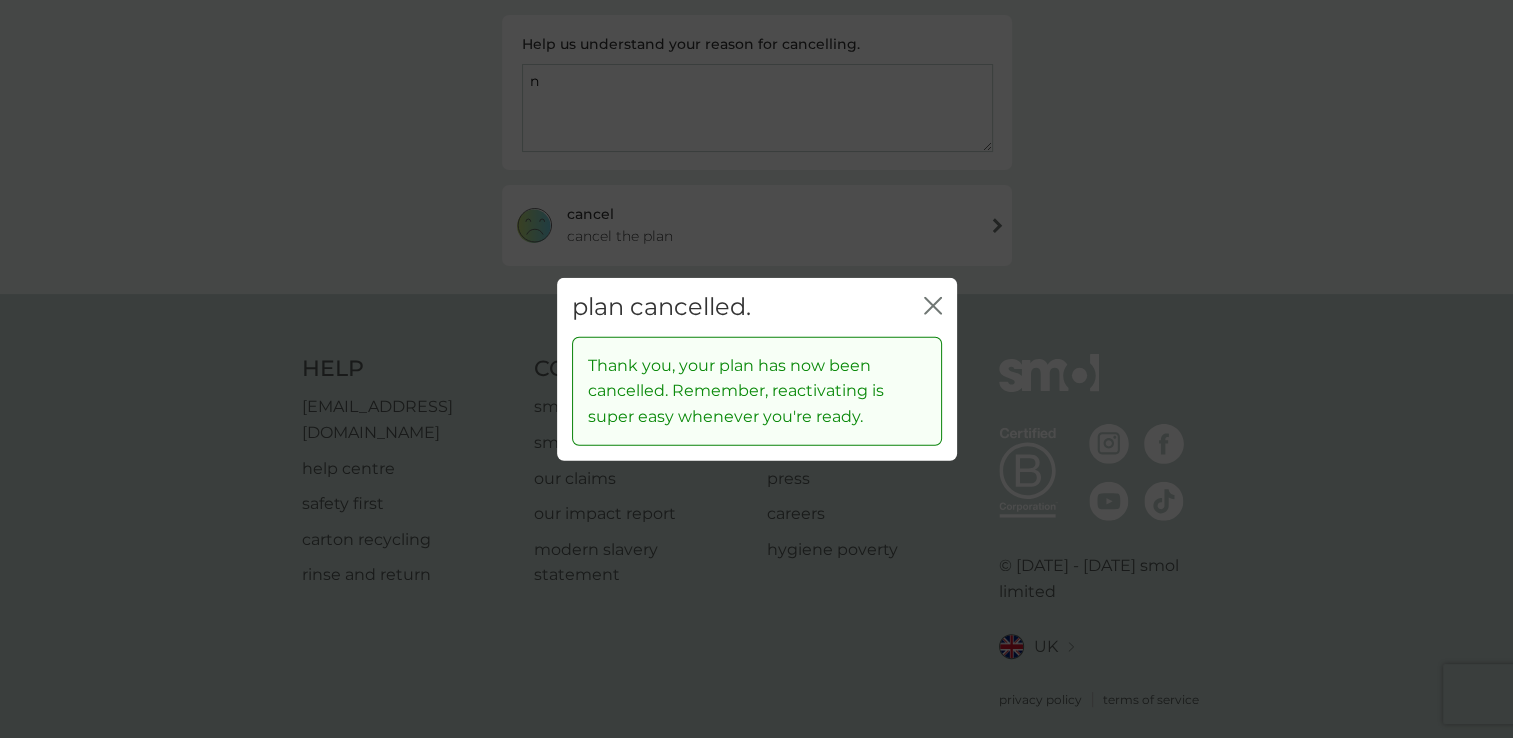 click on "plan cancelled. close" at bounding box center [757, 307] 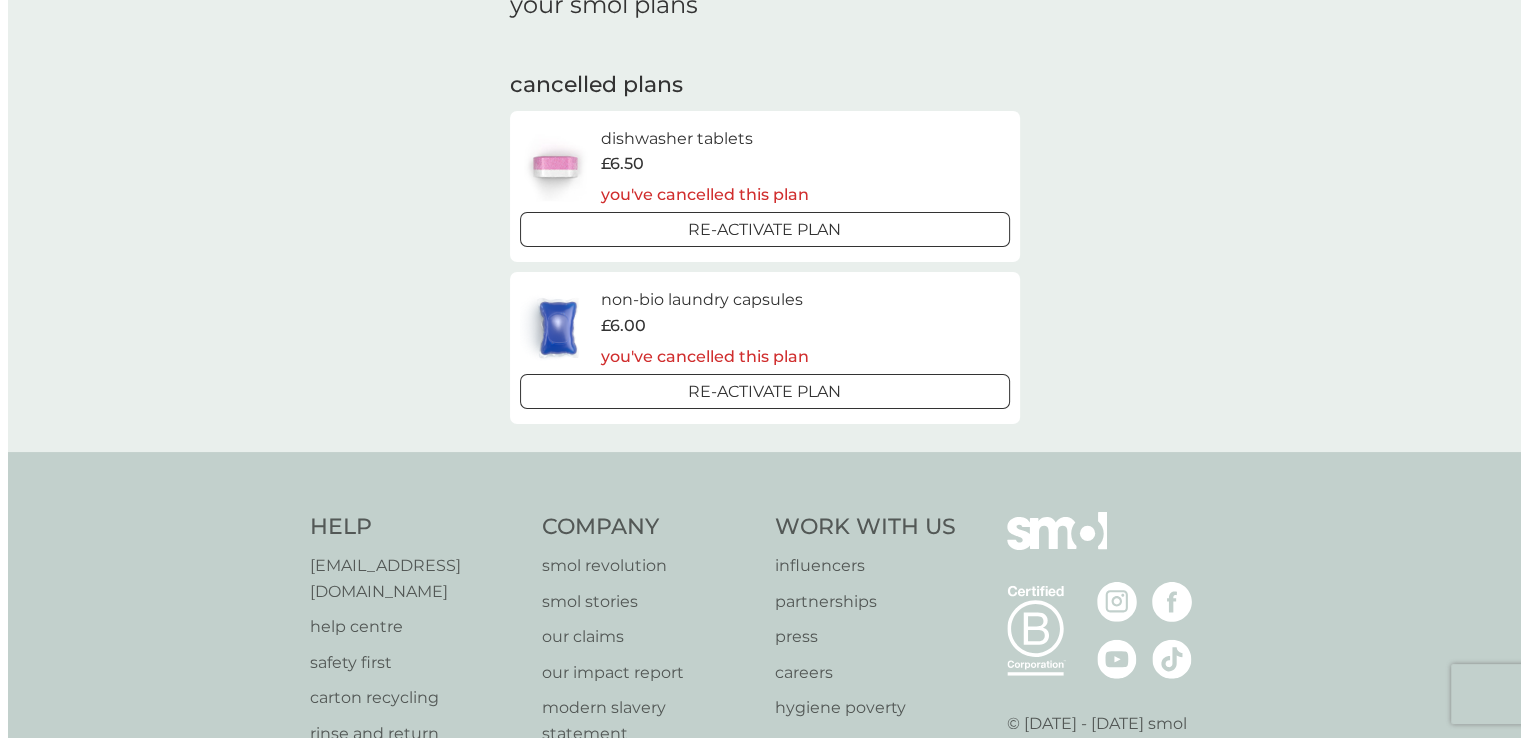 scroll, scrollTop: 0, scrollLeft: 0, axis: both 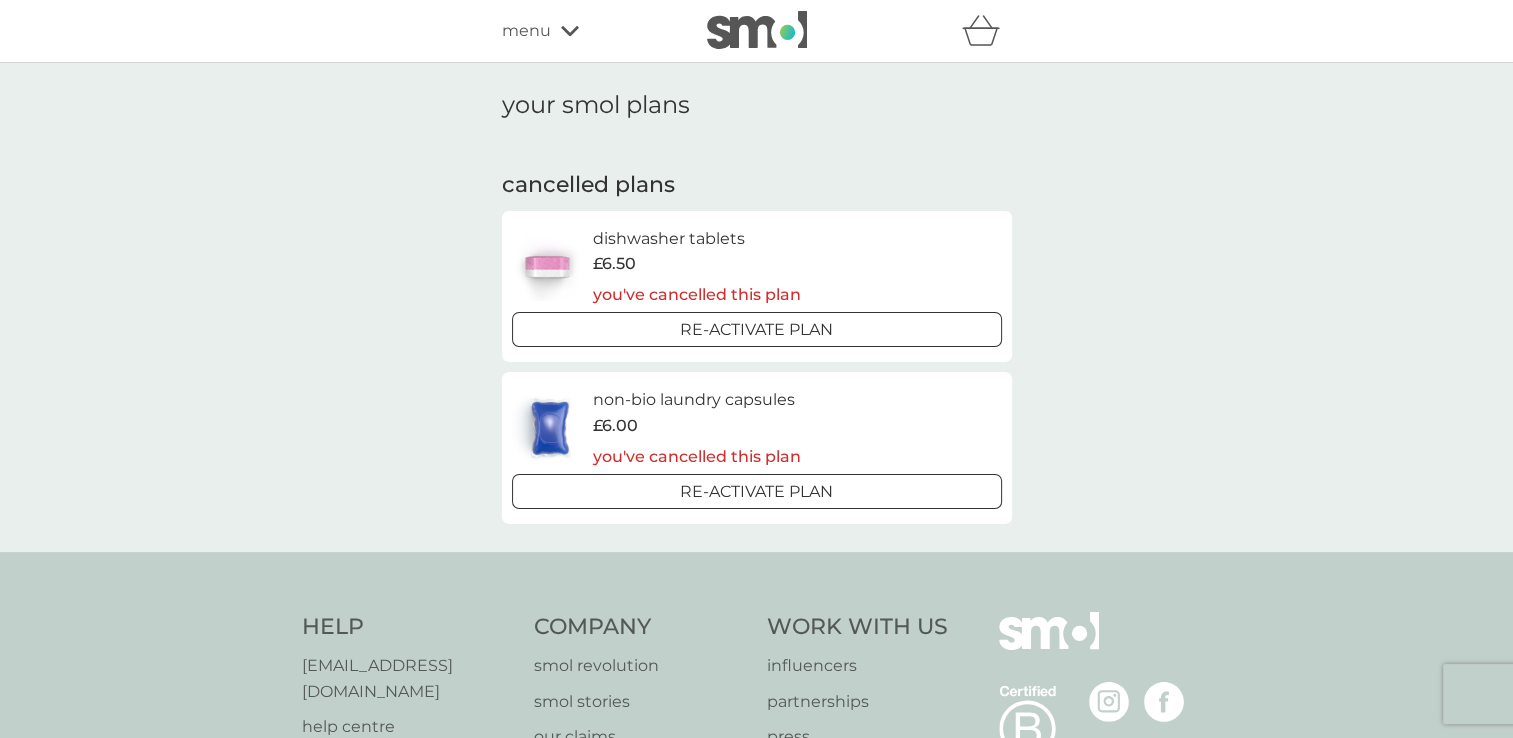 click on "menu" at bounding box center (526, 31) 